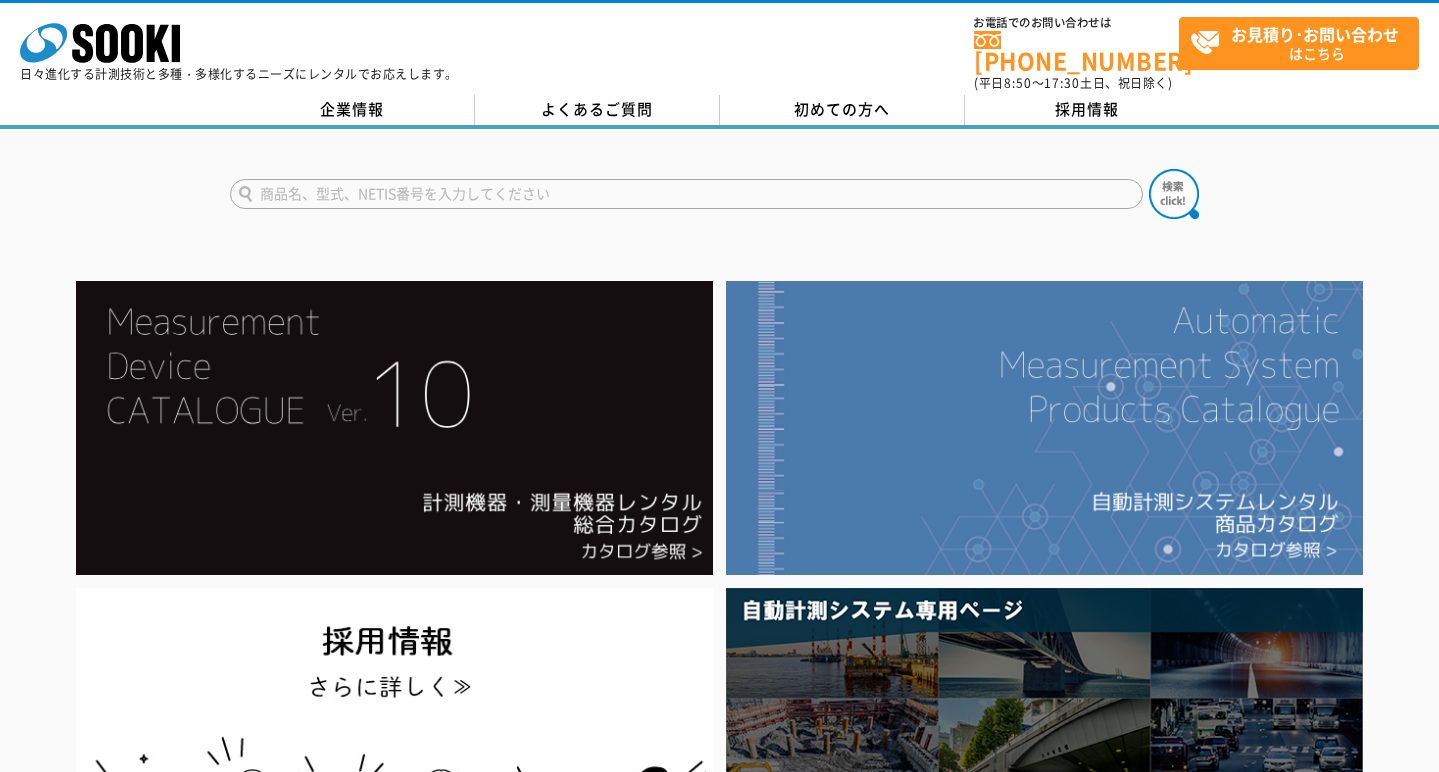 scroll, scrollTop: 0, scrollLeft: 0, axis: both 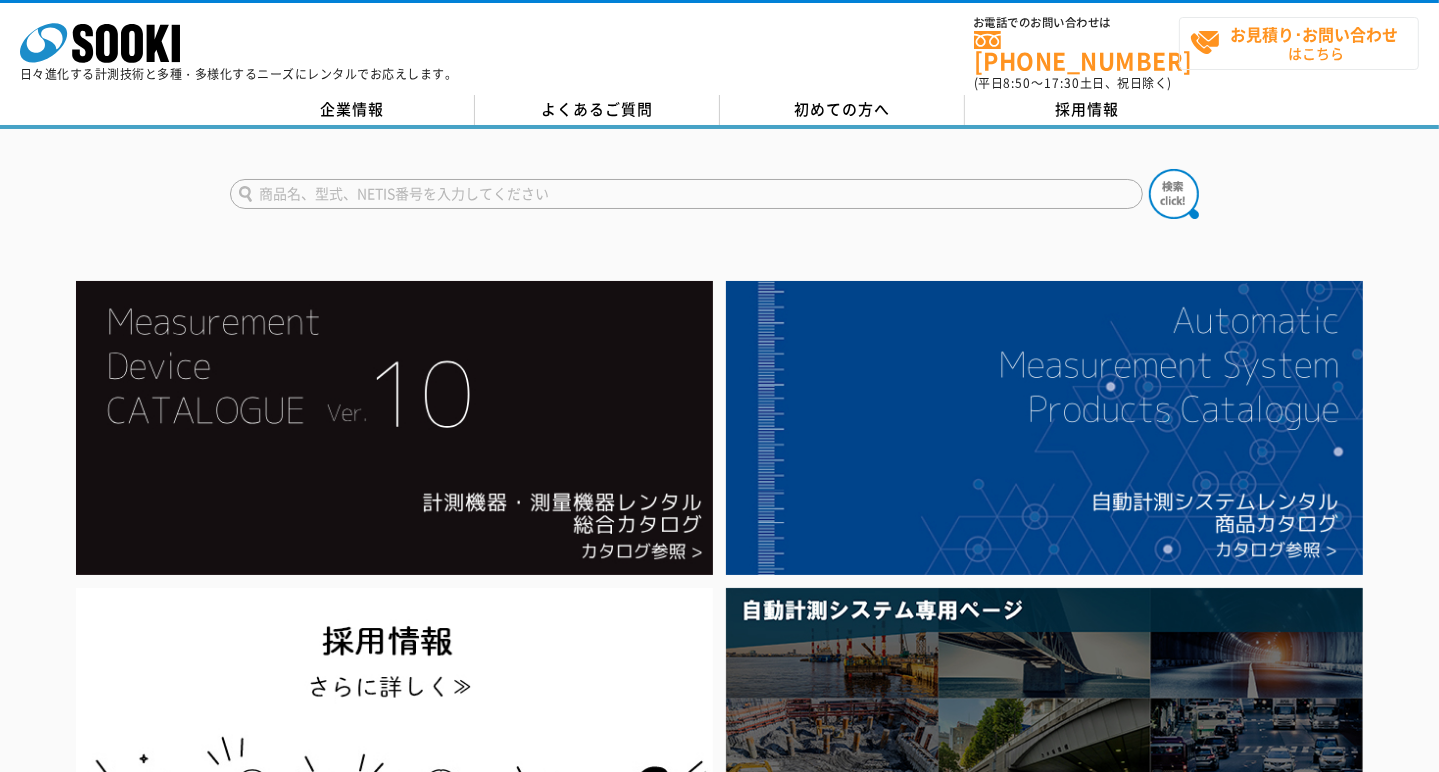 click on "お見積り･お問い合わせ はこちら" at bounding box center (1304, 43) 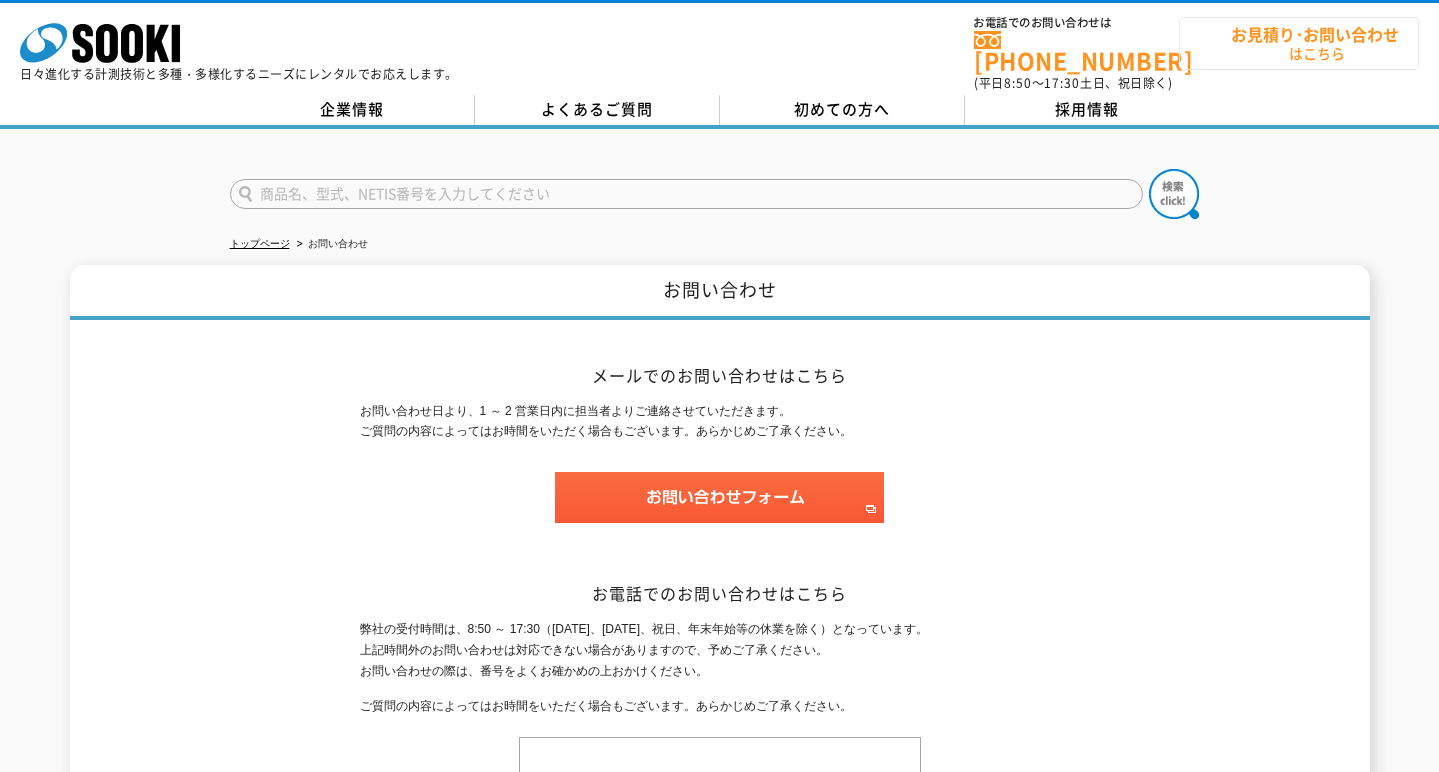 scroll, scrollTop: 0, scrollLeft: 0, axis: both 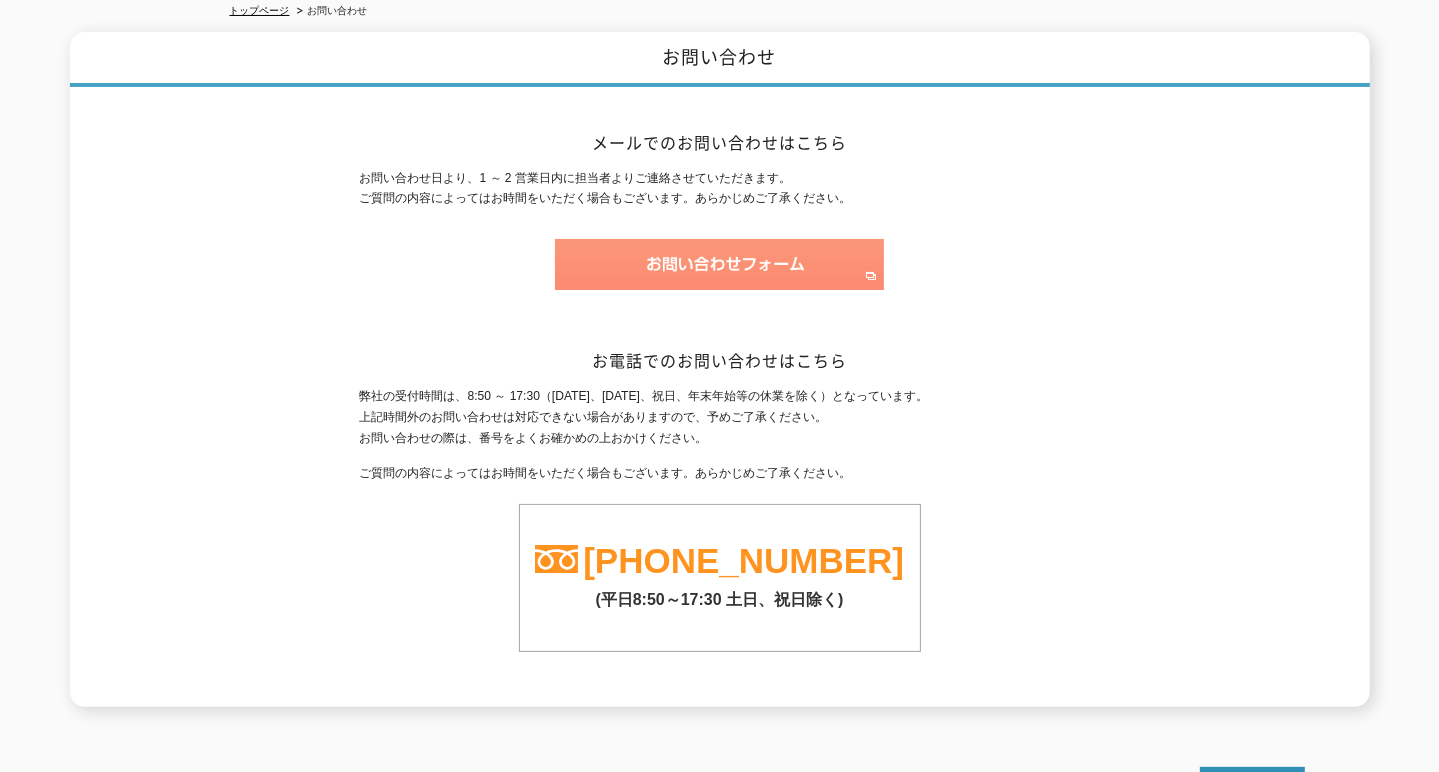 click at bounding box center [719, 264] 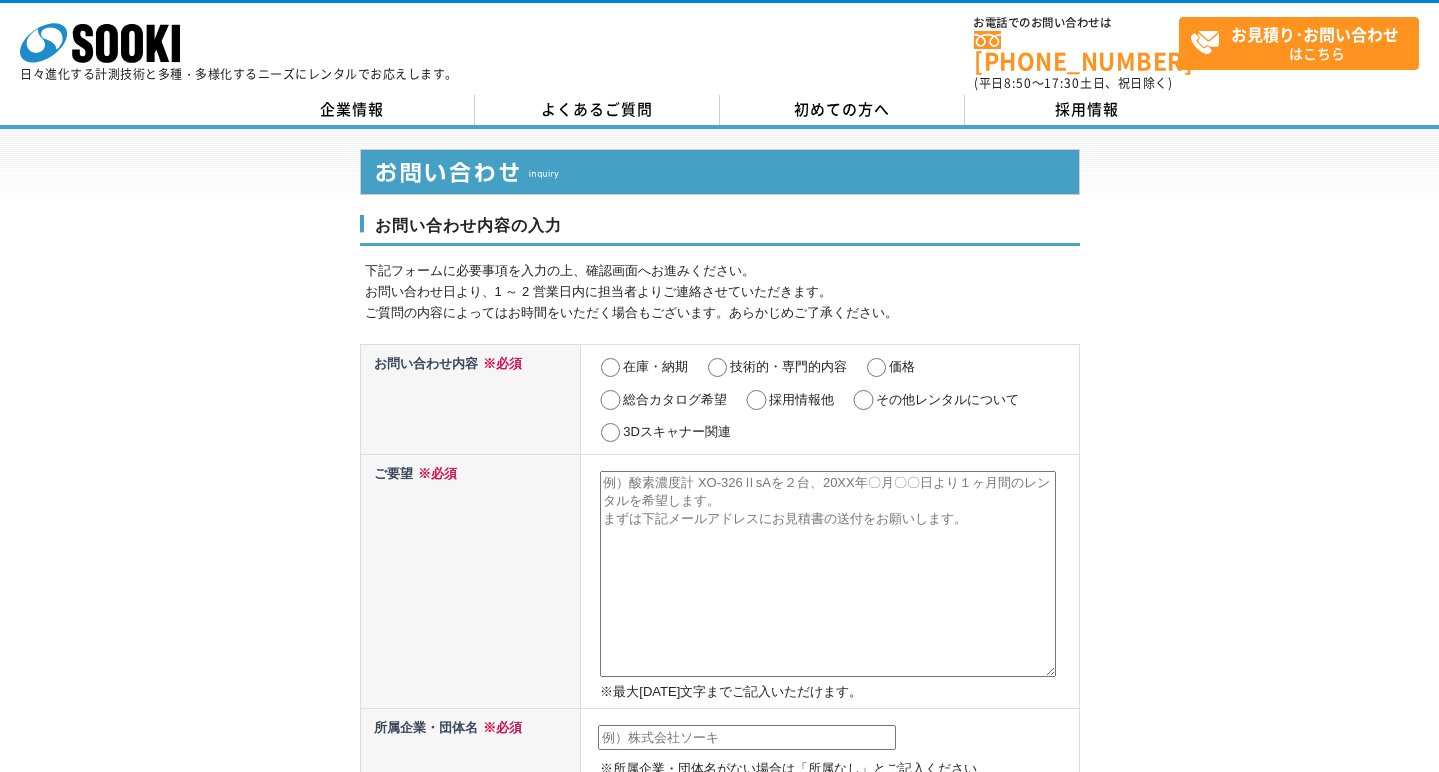 scroll, scrollTop: 0, scrollLeft: 0, axis: both 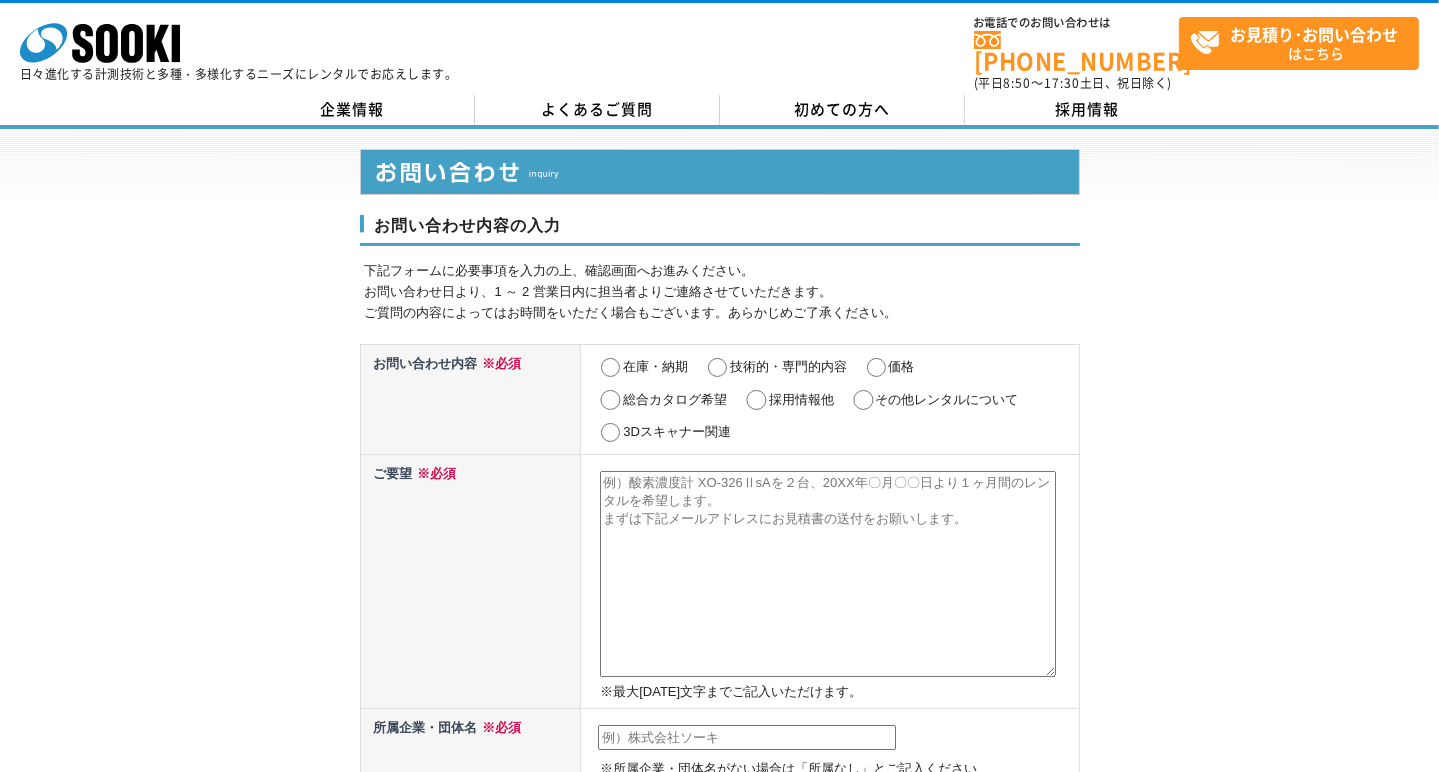 click on "在庫・納期" at bounding box center [610, 368] 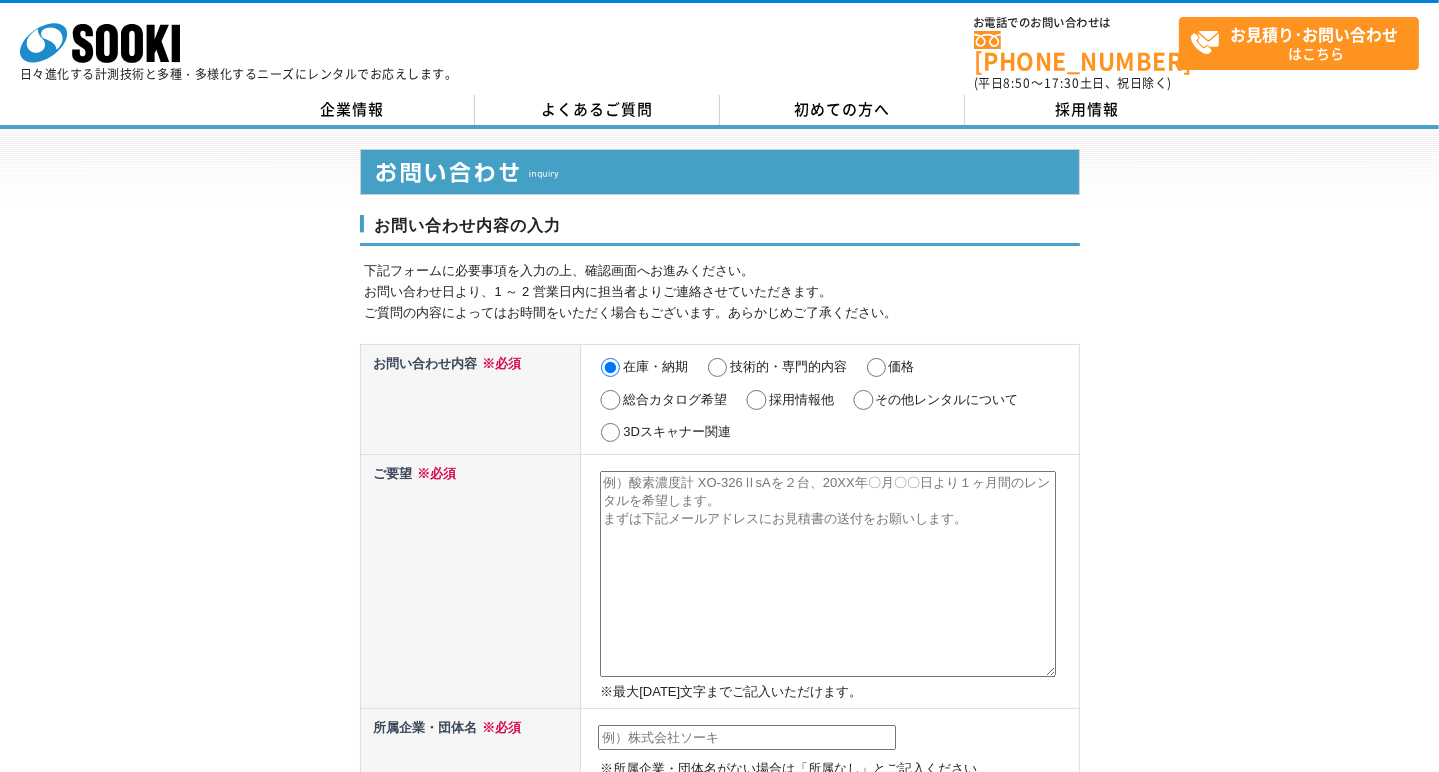 click on "価格" at bounding box center [876, 368] 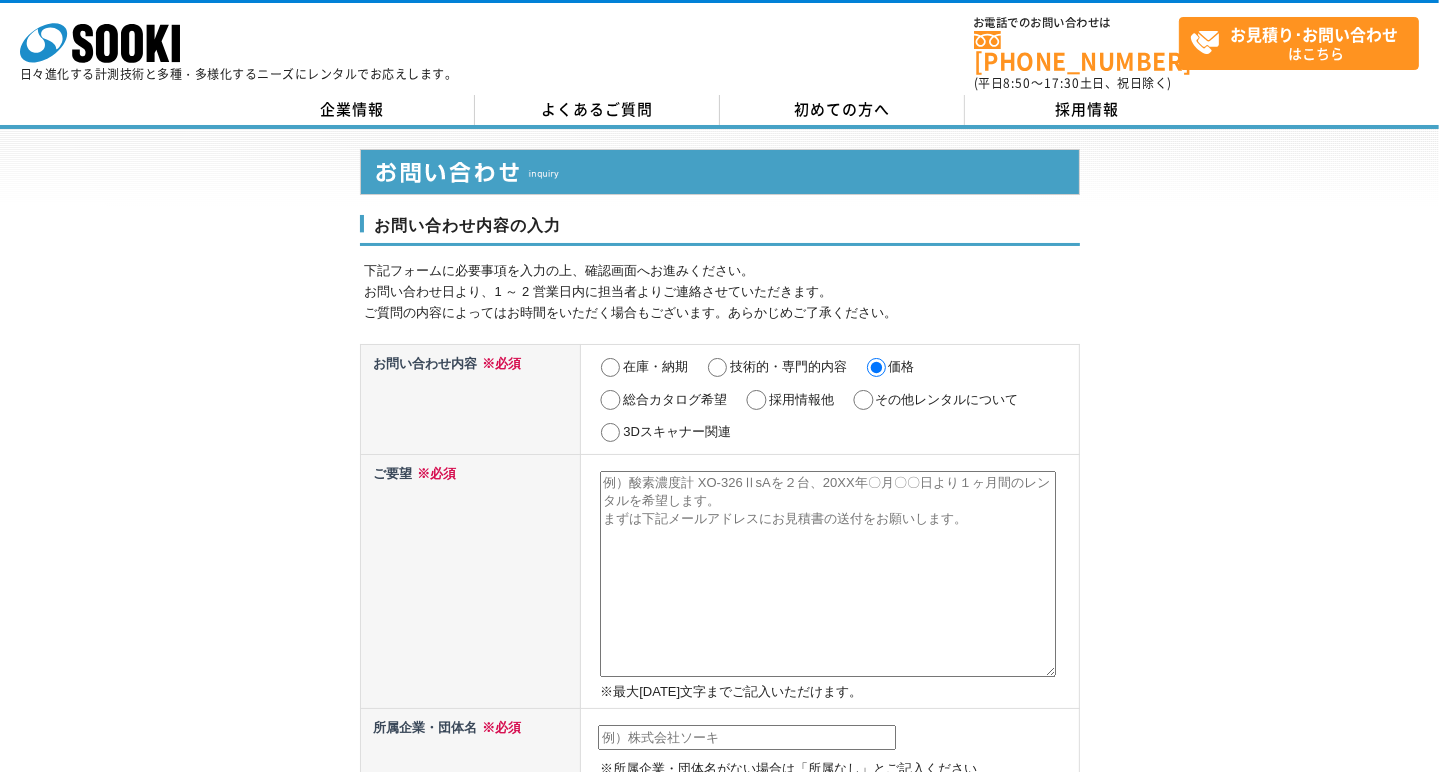 click on "在庫・納期" at bounding box center (610, 368) 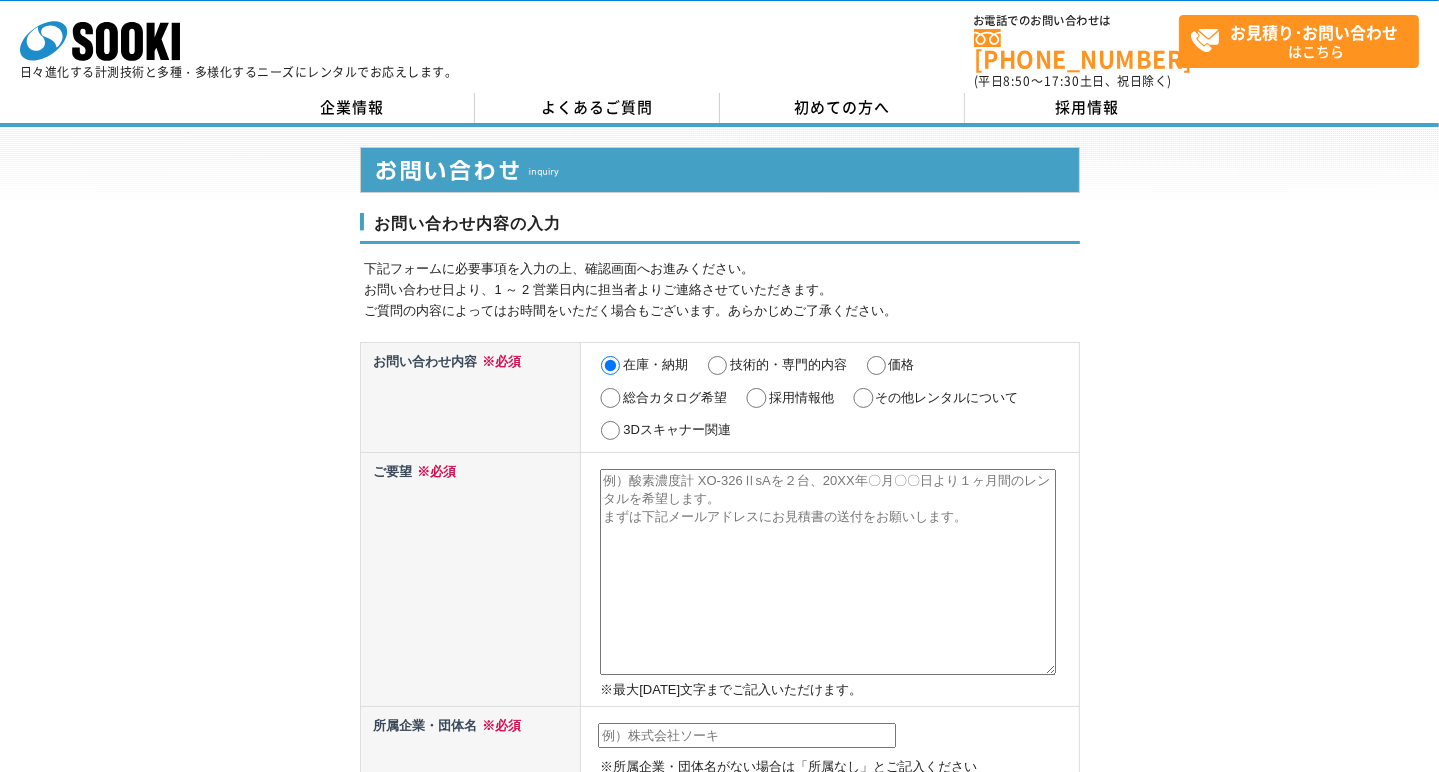scroll, scrollTop: 1, scrollLeft: 0, axis: vertical 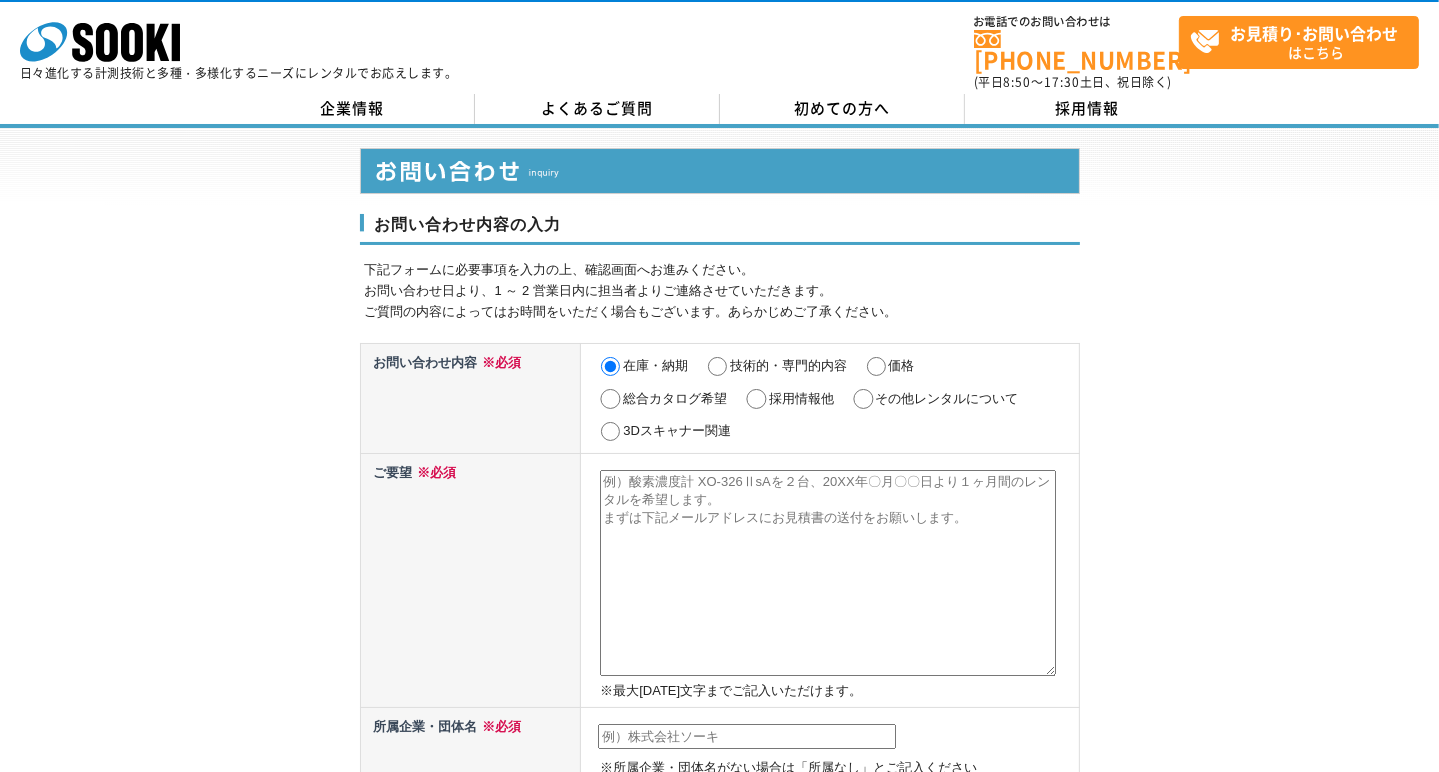 drag, startPoint x: 764, startPoint y: 482, endPoint x: 778, endPoint y: 477, distance: 14.866069 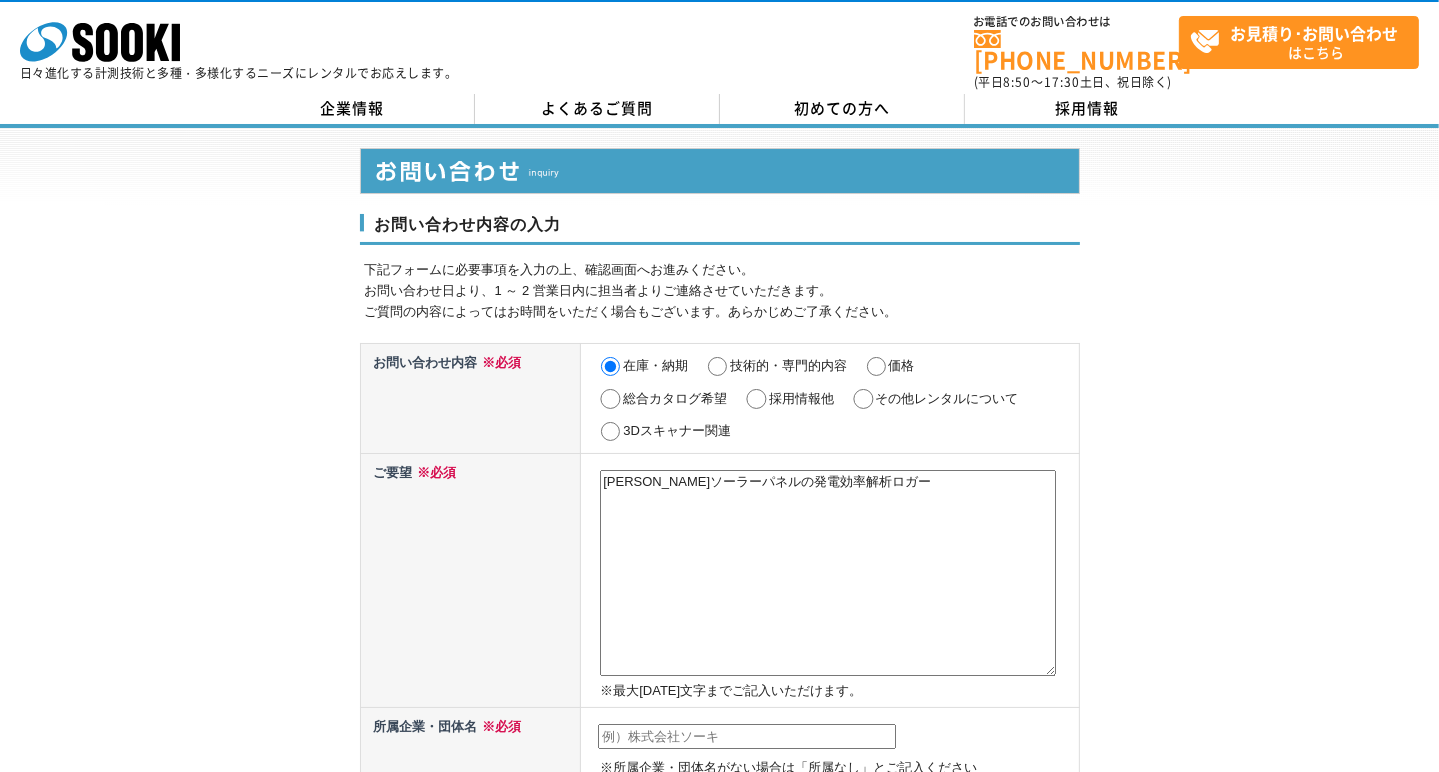 click on "太陽光ソーラーパネルの発電効率解析ロガー" at bounding box center (828, 573) 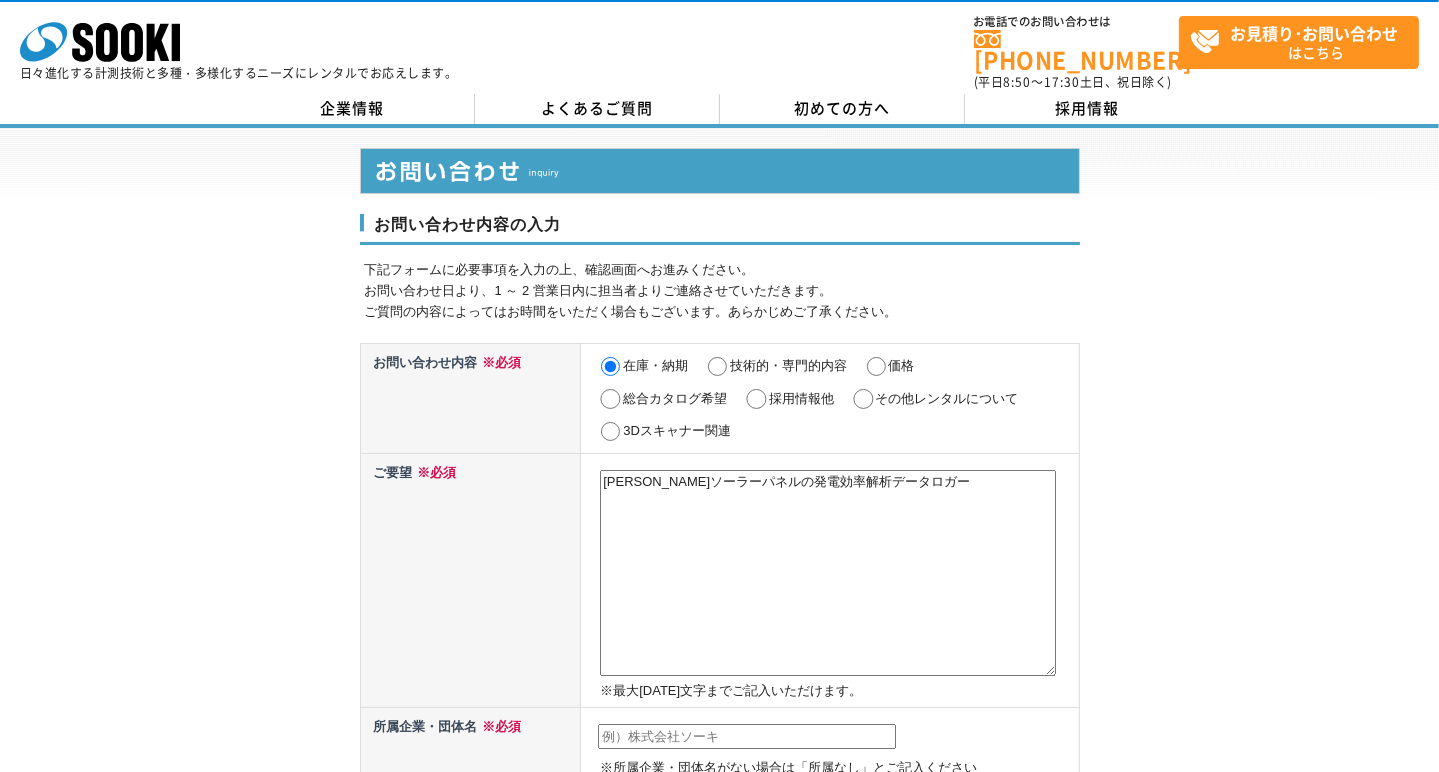 click on "太陽光ソーラーパネルの発電効率解析データロガー" at bounding box center (828, 573) 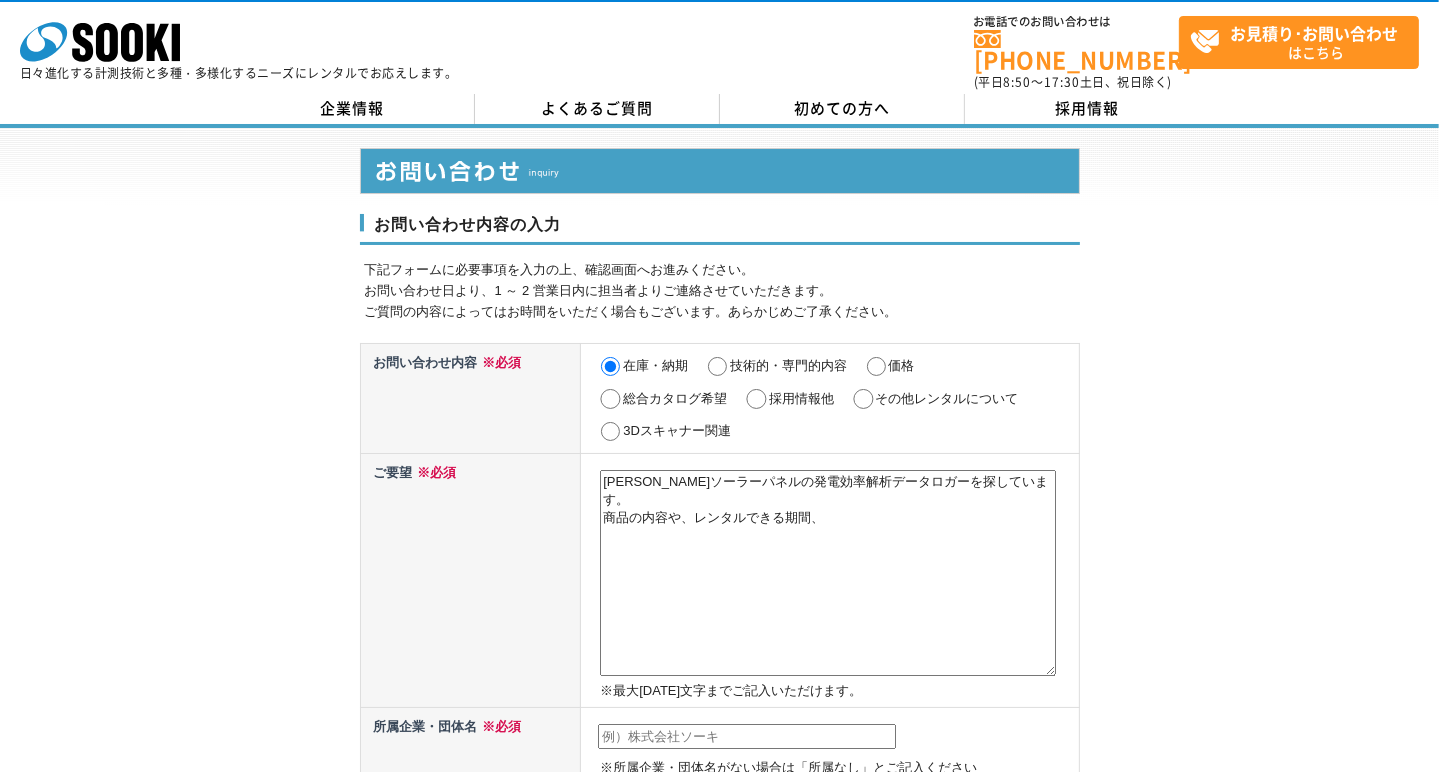 click on "太陽光ソーラーパネルの発電効率解析データロガーを探しています。
商品の内容や、レンタルできる期間、" at bounding box center [828, 573] 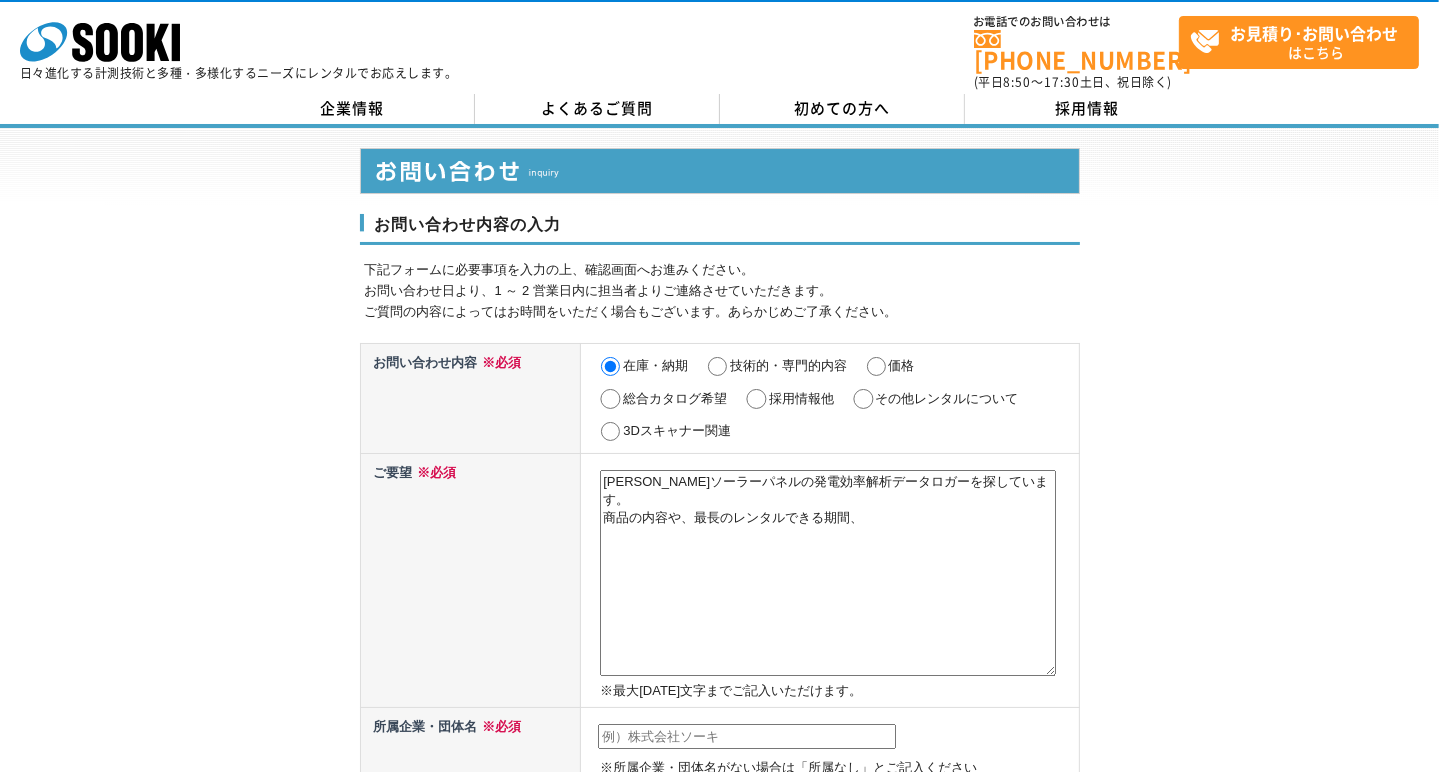click on "太陽光ソーラーパネルの発電効率解析データロガーを探しています。
商品の内容や、最長のレンタルできる期間、" at bounding box center (828, 573) 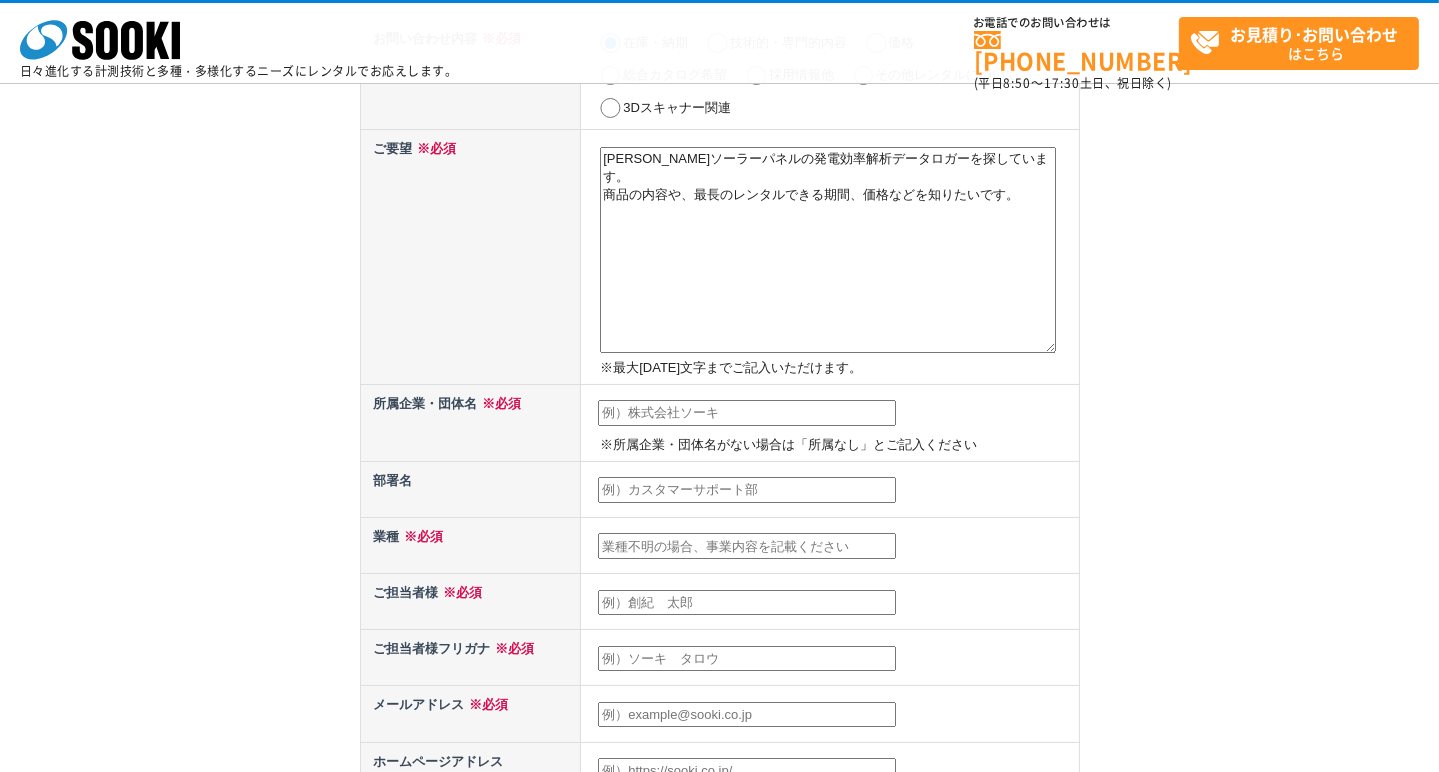 scroll, scrollTop: 233, scrollLeft: 0, axis: vertical 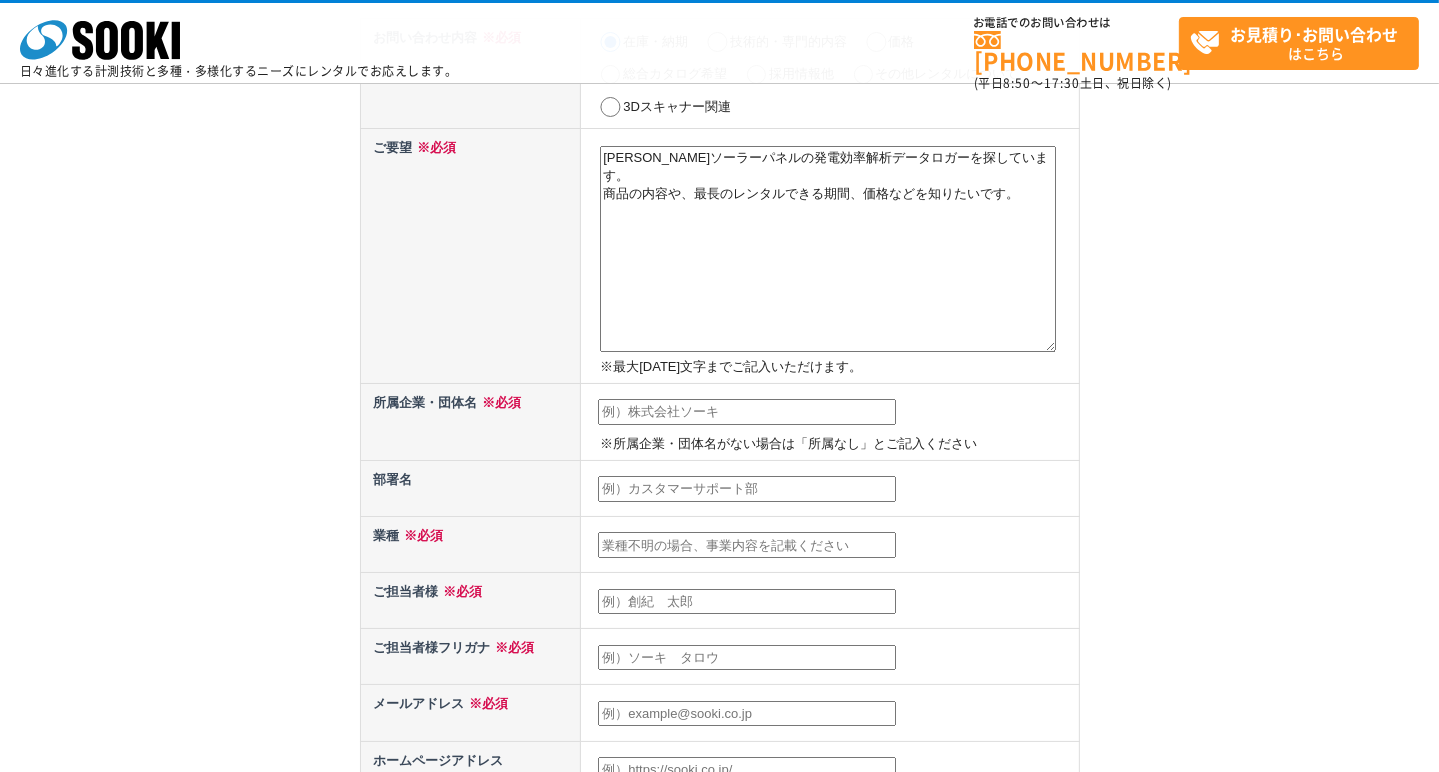 type on "太陽光ソーラーパネルの発電効率解析データロガーを探しています。
商品の内容や、最長のレンタルできる期間、価格などを知りたいです。" 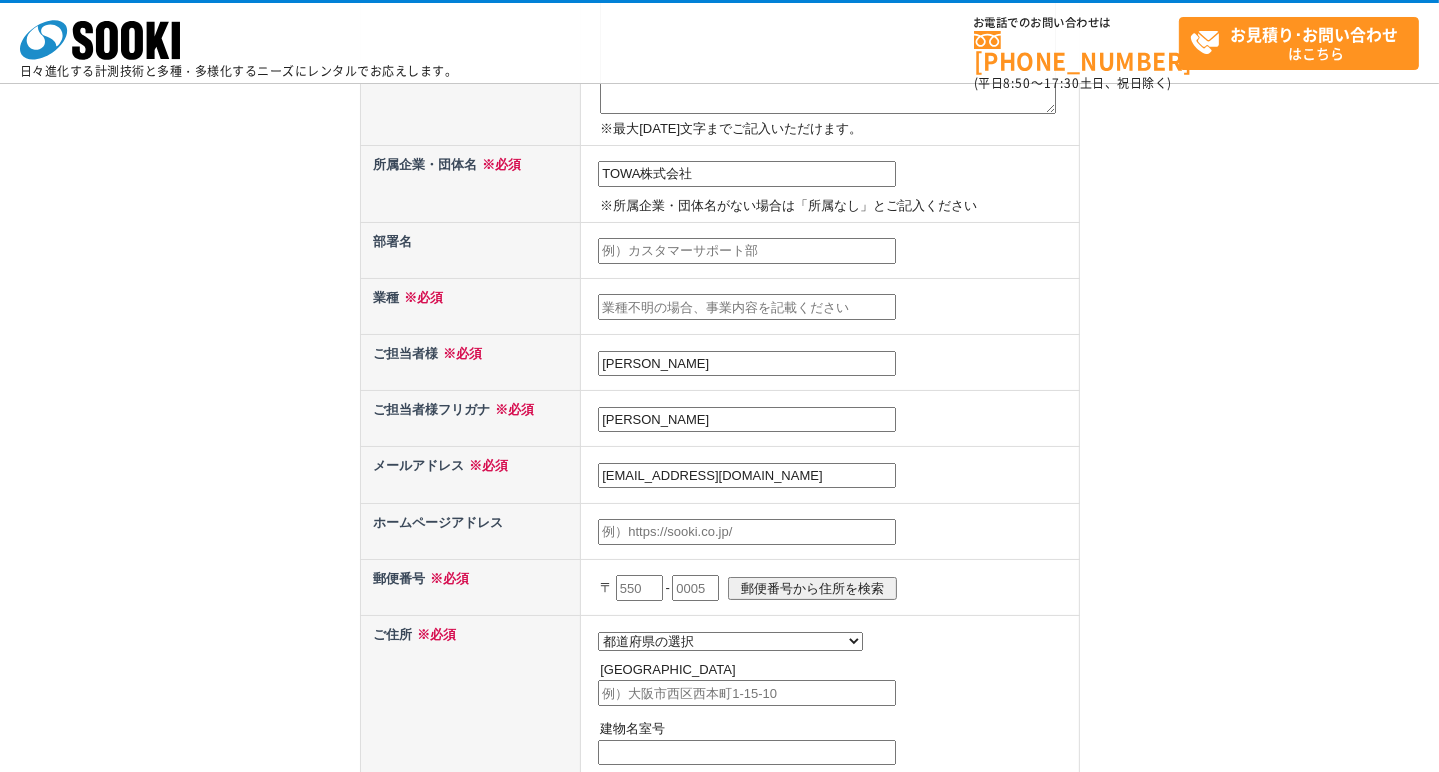 scroll, scrollTop: 470, scrollLeft: 0, axis: vertical 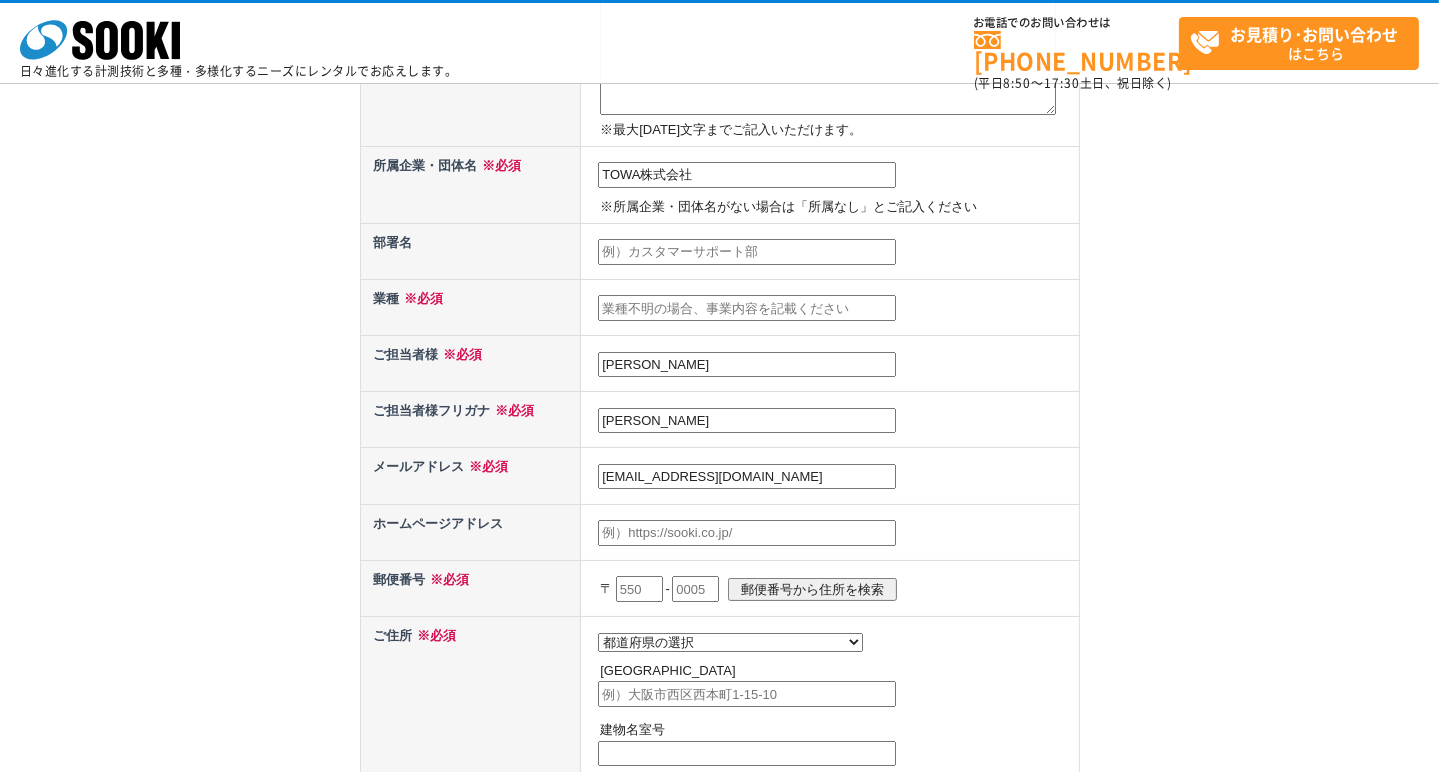 click at bounding box center [747, 252] 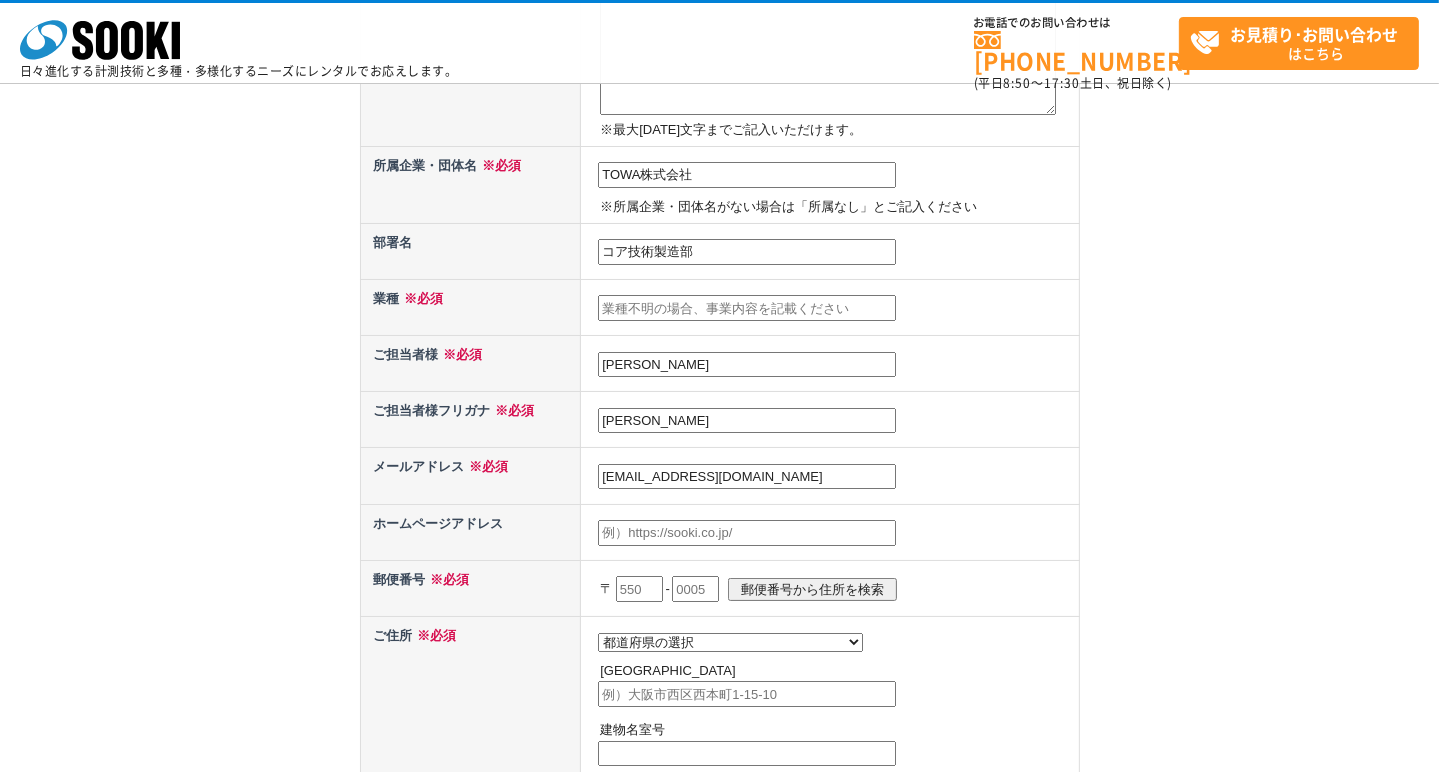 type on "コア技術製造部" 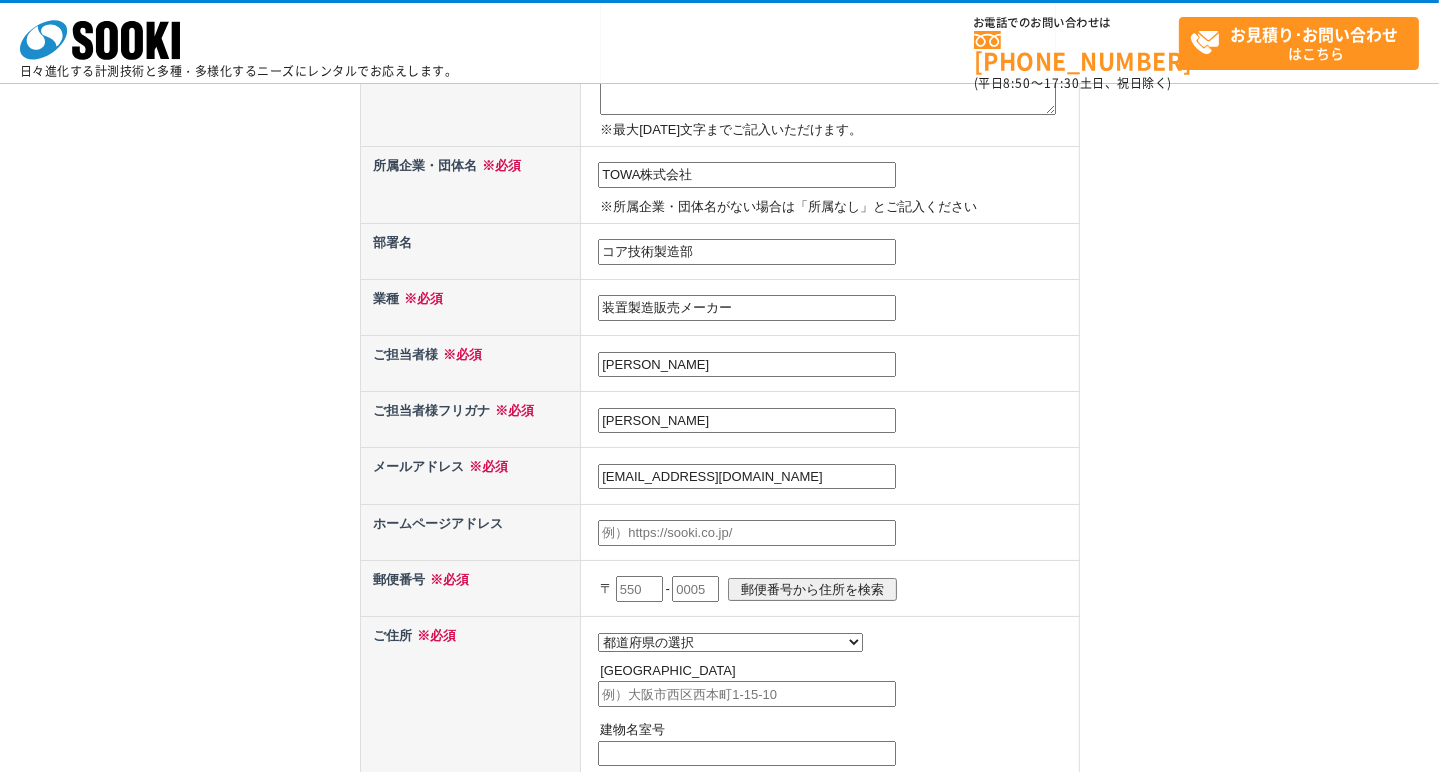 type on "装置製造販売メーカー" 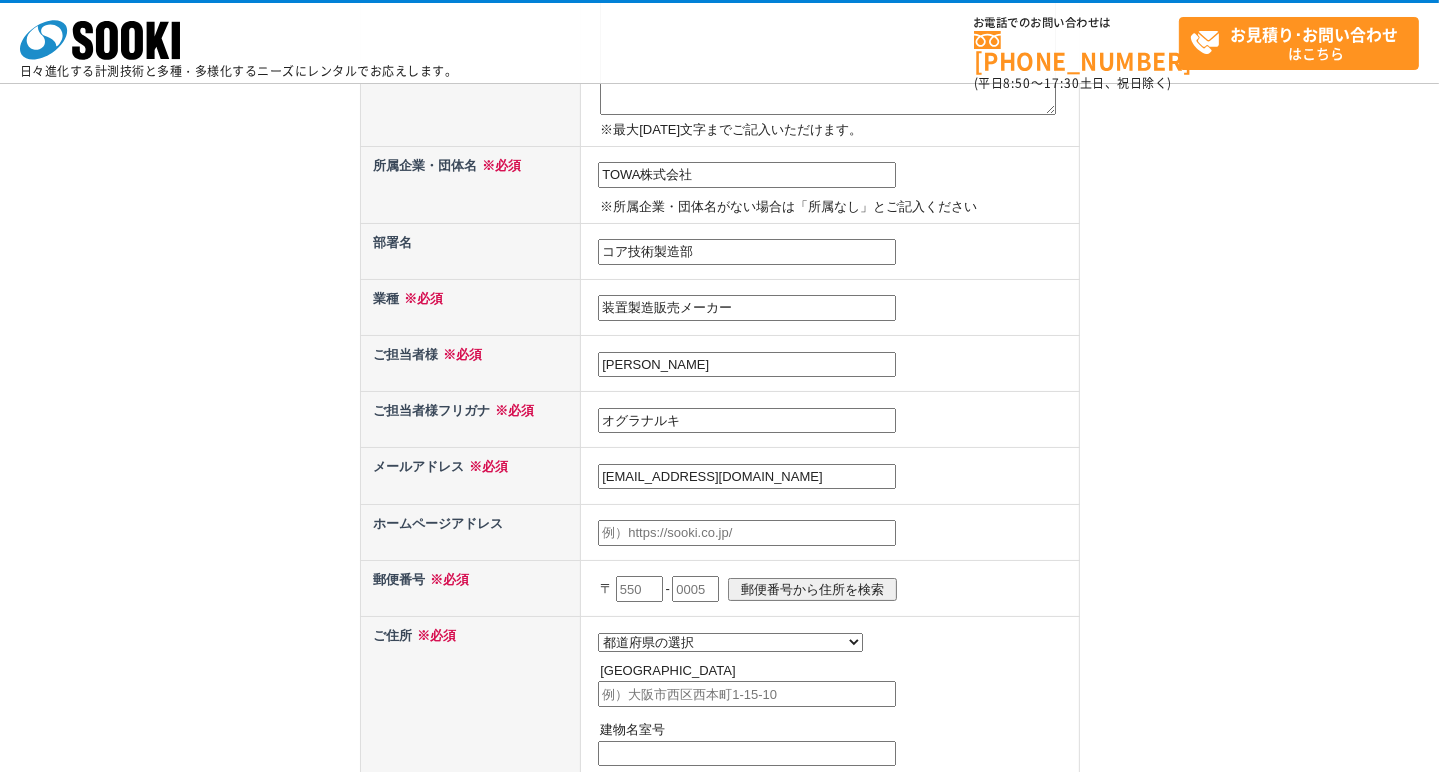 type on "オグラナルキ" 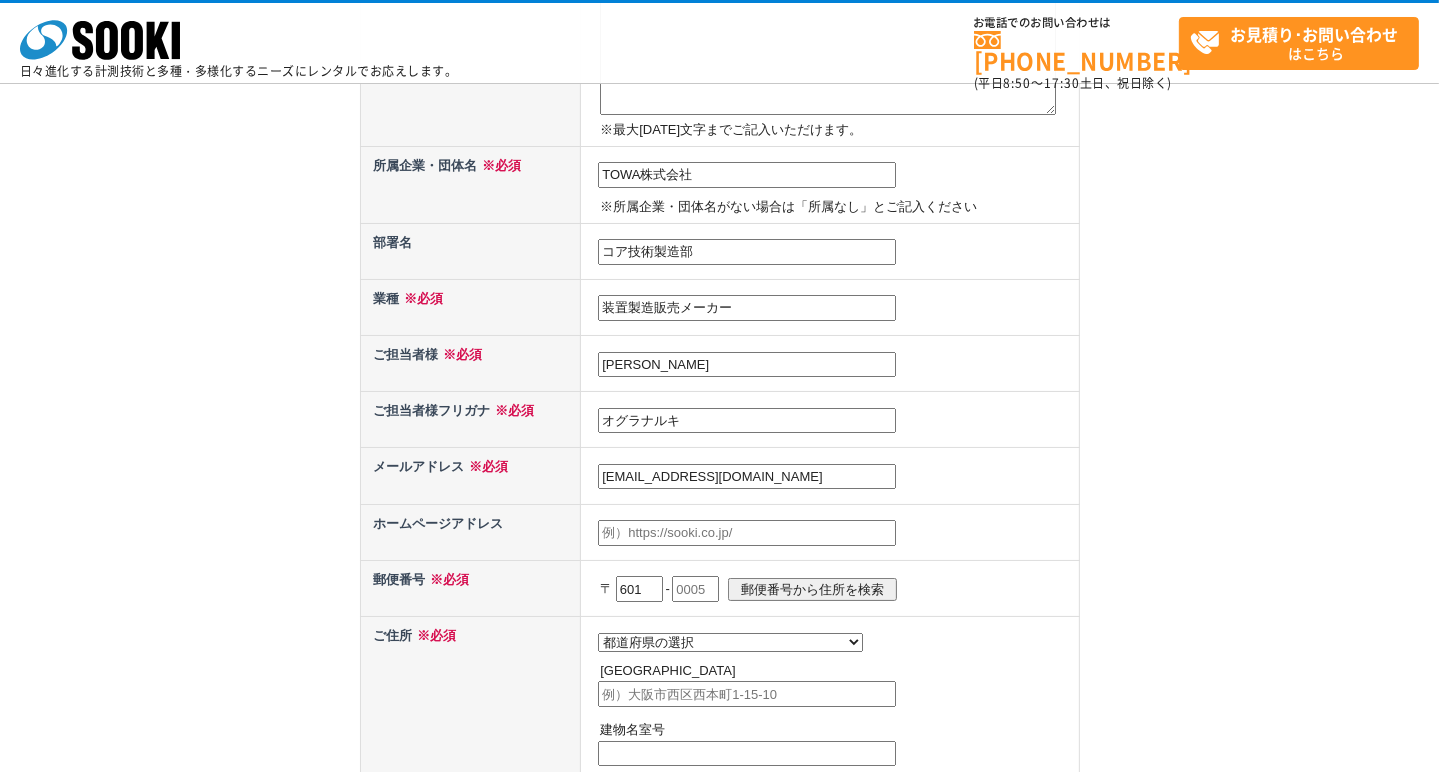 type on "601" 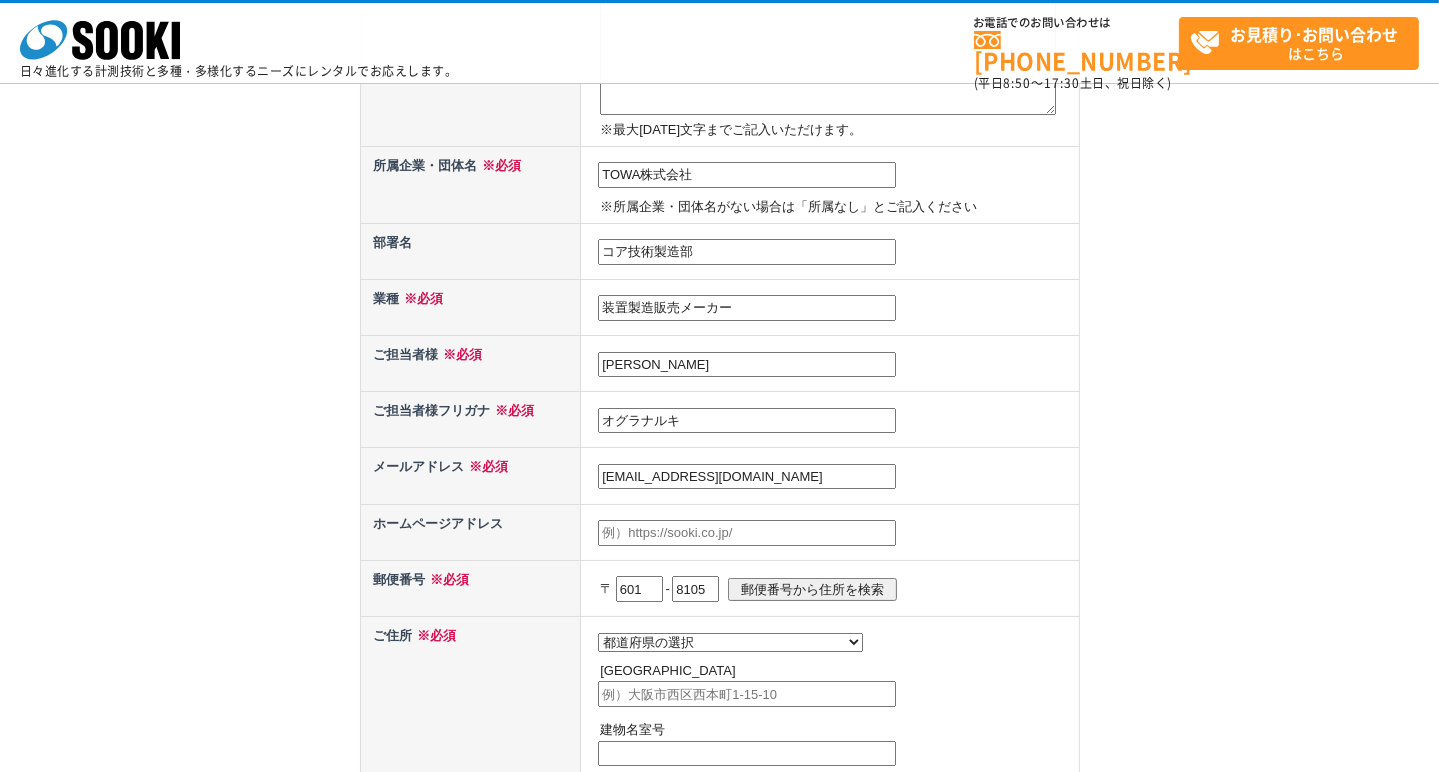 type on "8105" 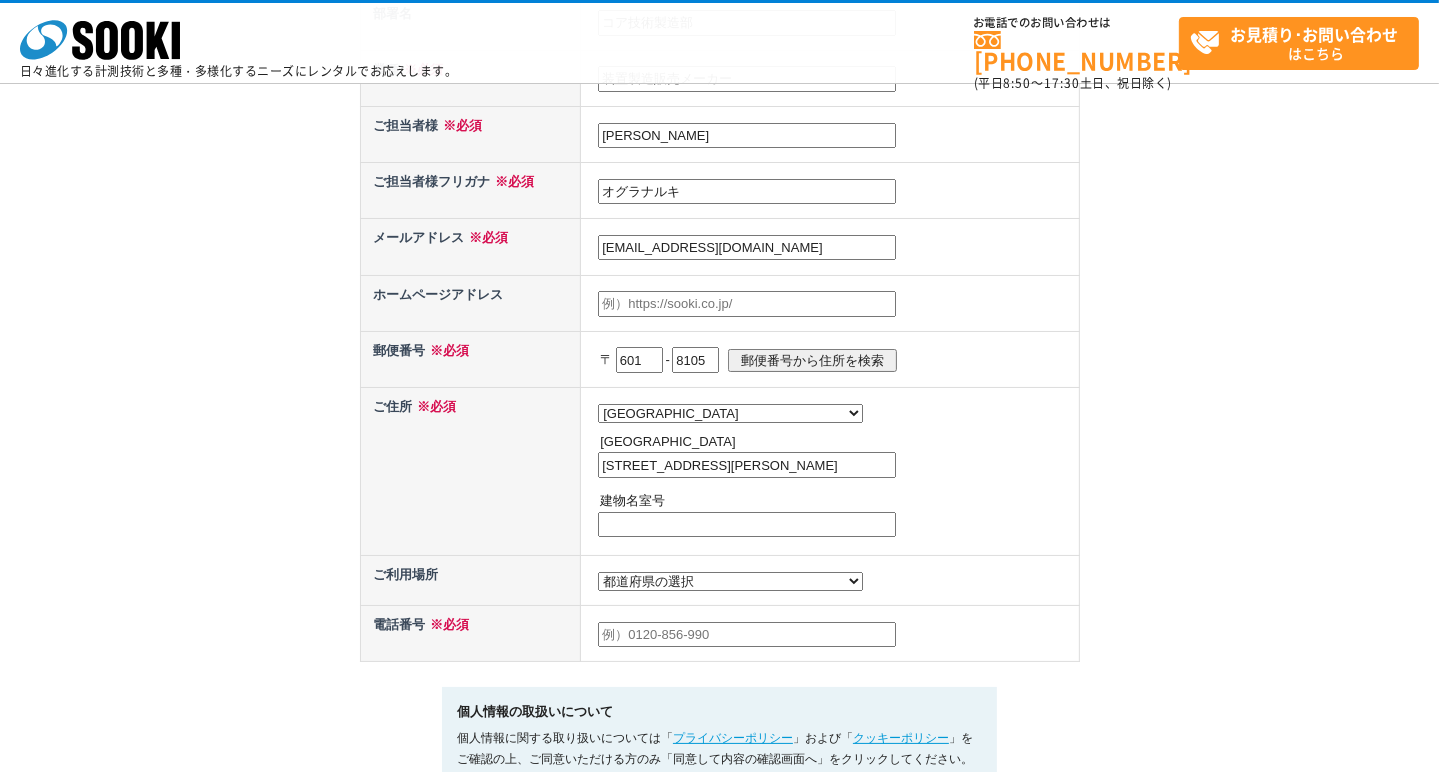 scroll, scrollTop: 700, scrollLeft: 0, axis: vertical 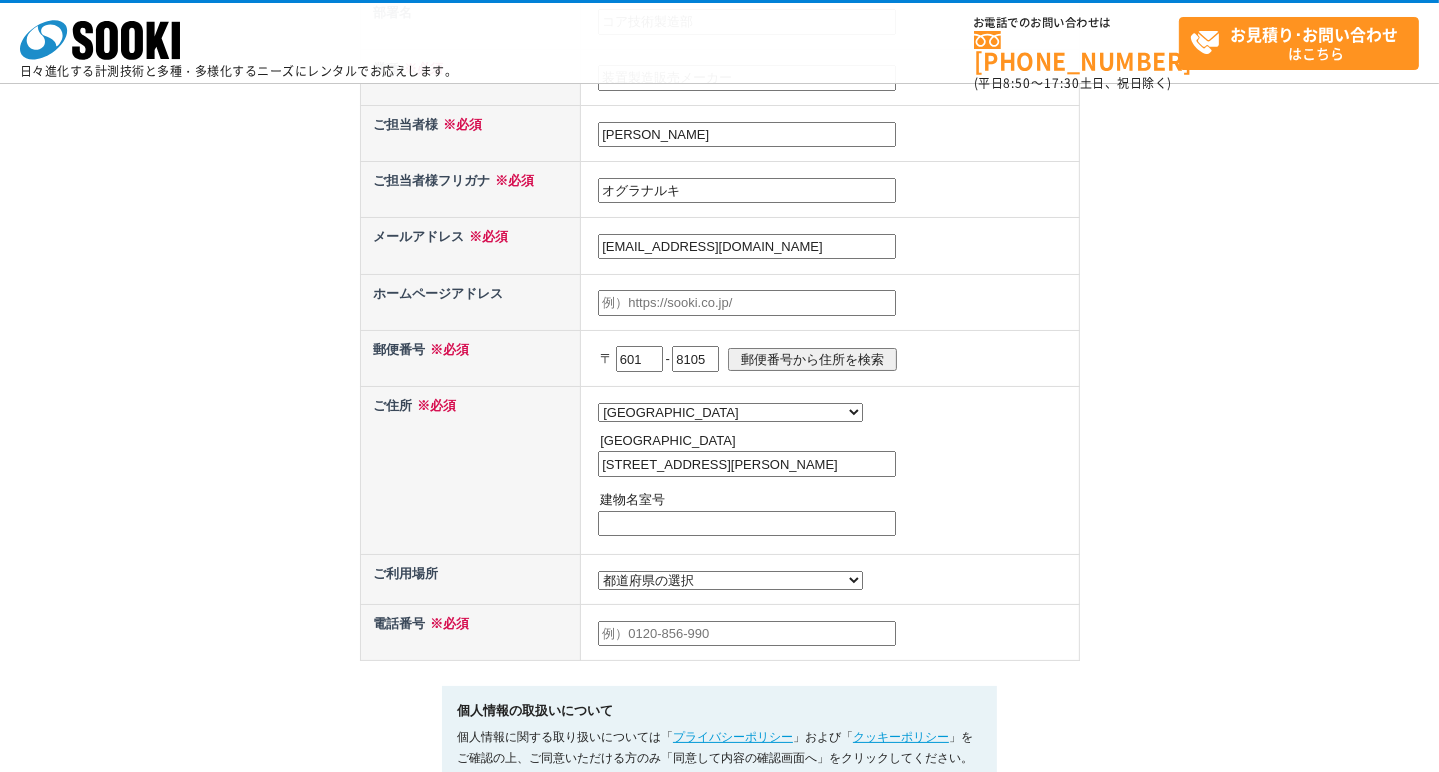 click on "京都市南区上鳥羽上調子町" at bounding box center [747, 464] 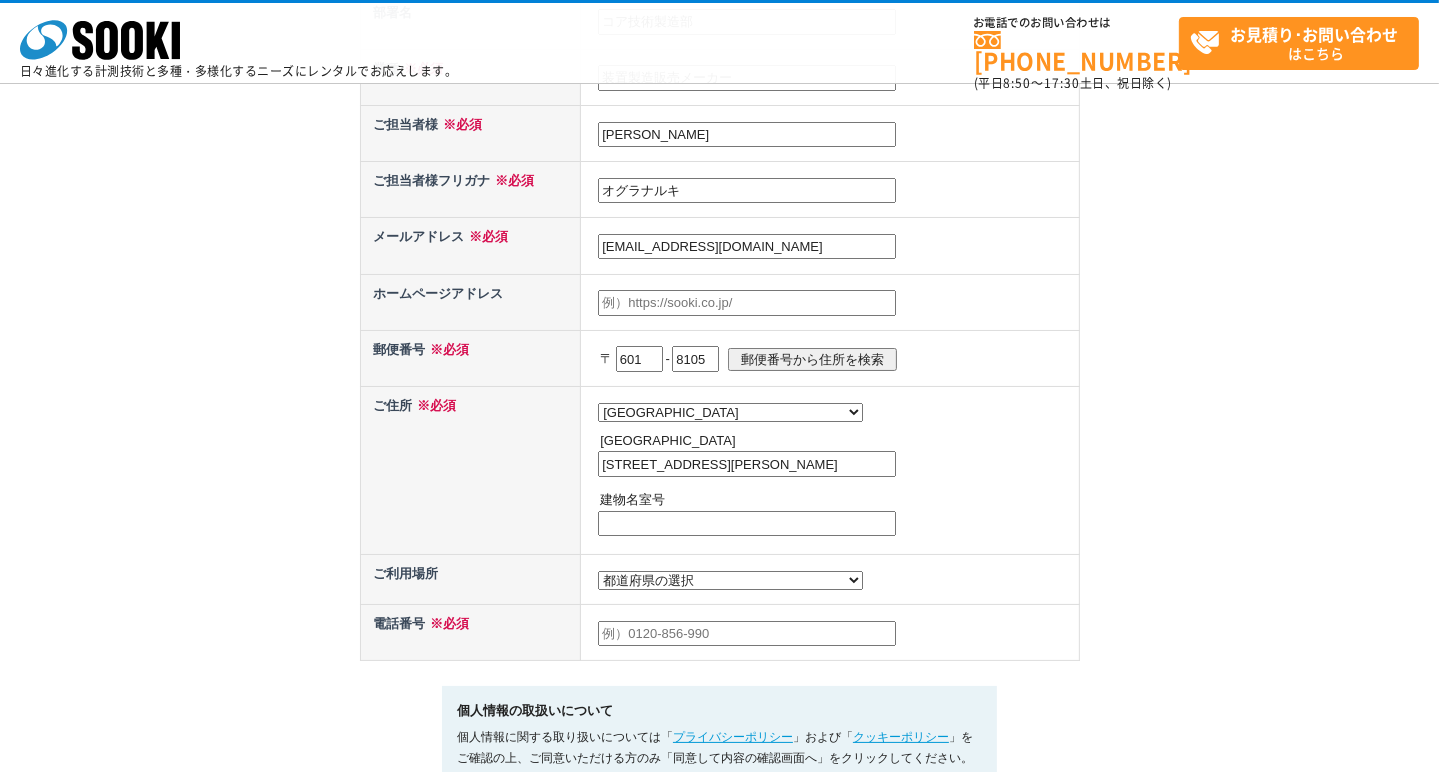 type on "京都市南区上鳥羽上調子町5番地" 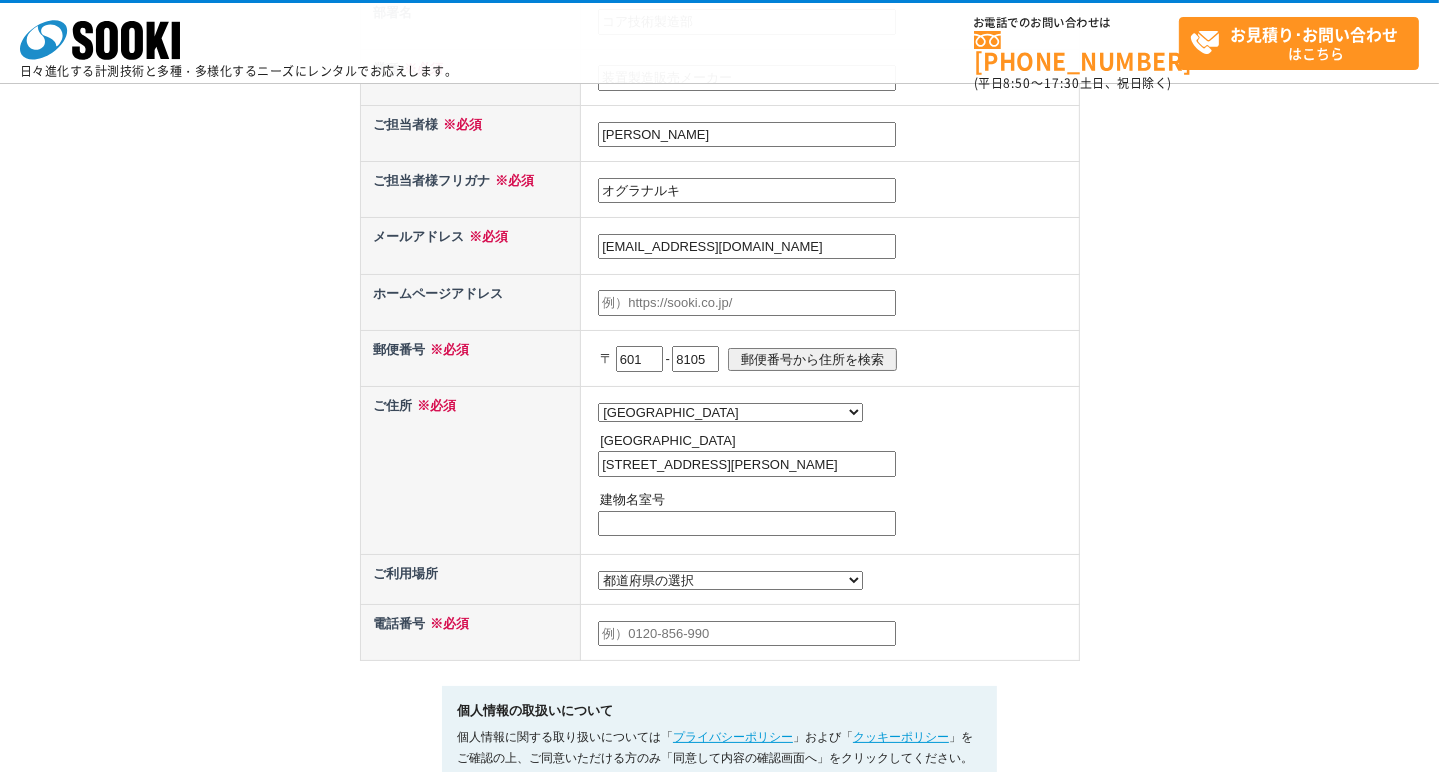 type on "n_ogura@towajapan.co.jp" 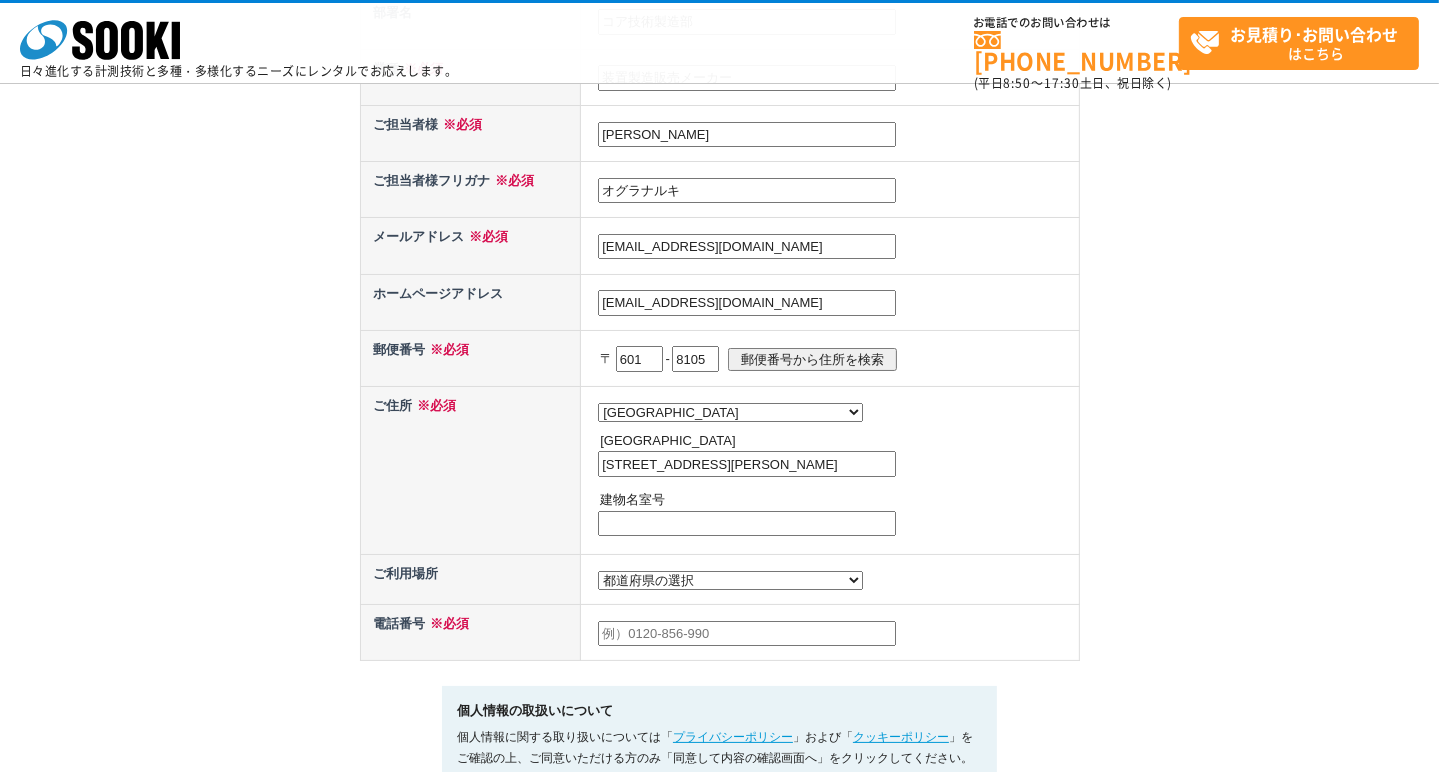 drag, startPoint x: 1128, startPoint y: 492, endPoint x: 1145, endPoint y: 493, distance: 17.029387 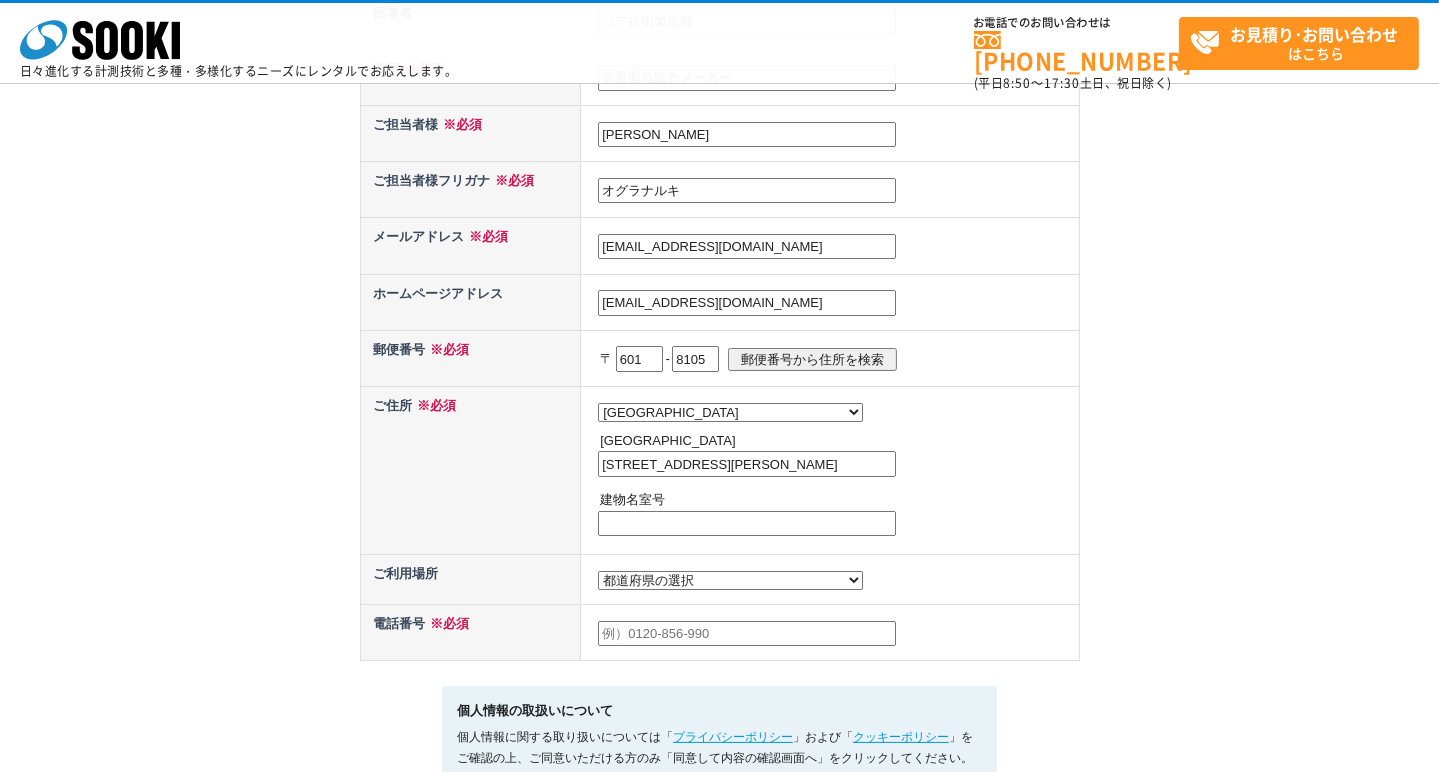 drag, startPoint x: 818, startPoint y: 295, endPoint x: 588, endPoint y: 294, distance: 230.00217 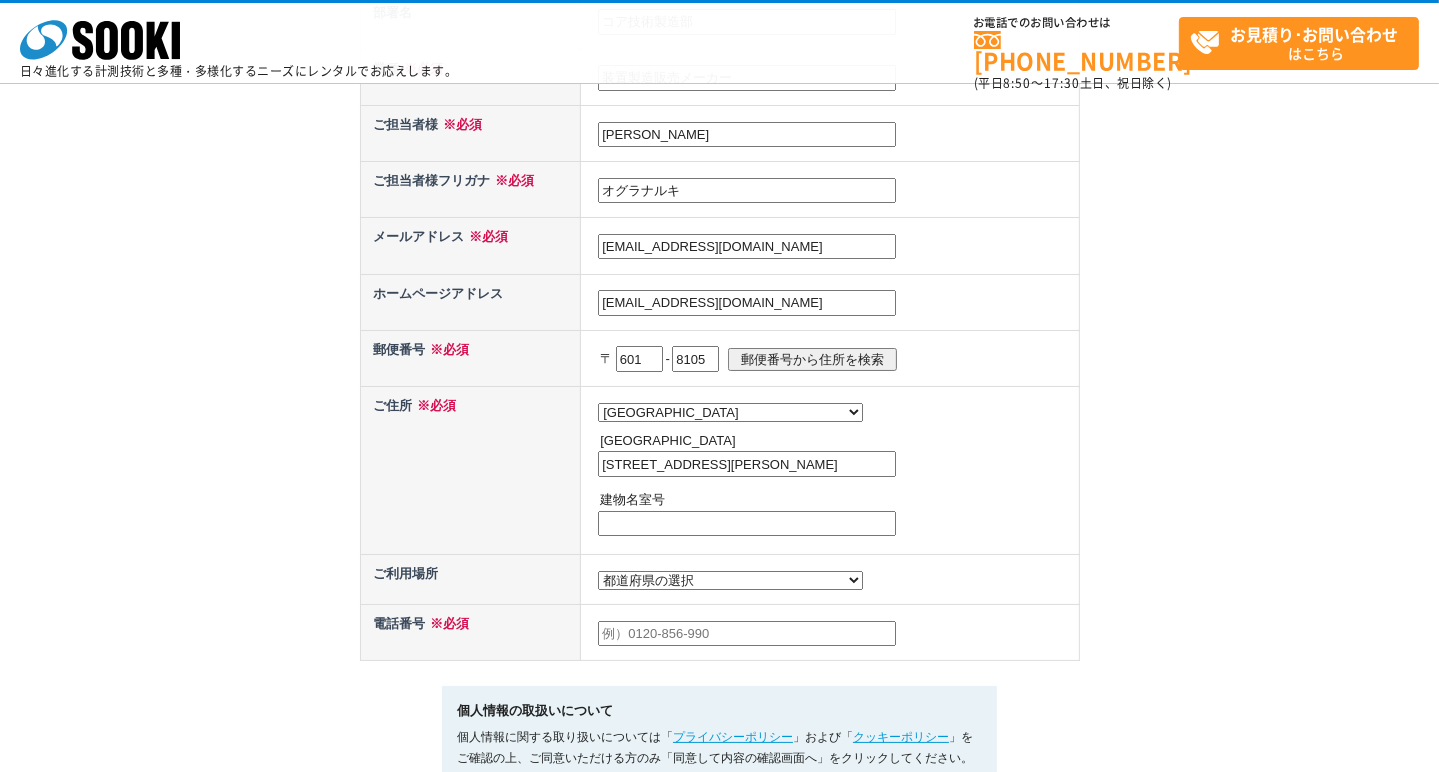 click on "n_ogura@towajapan.co.jp" at bounding box center [830, 302] 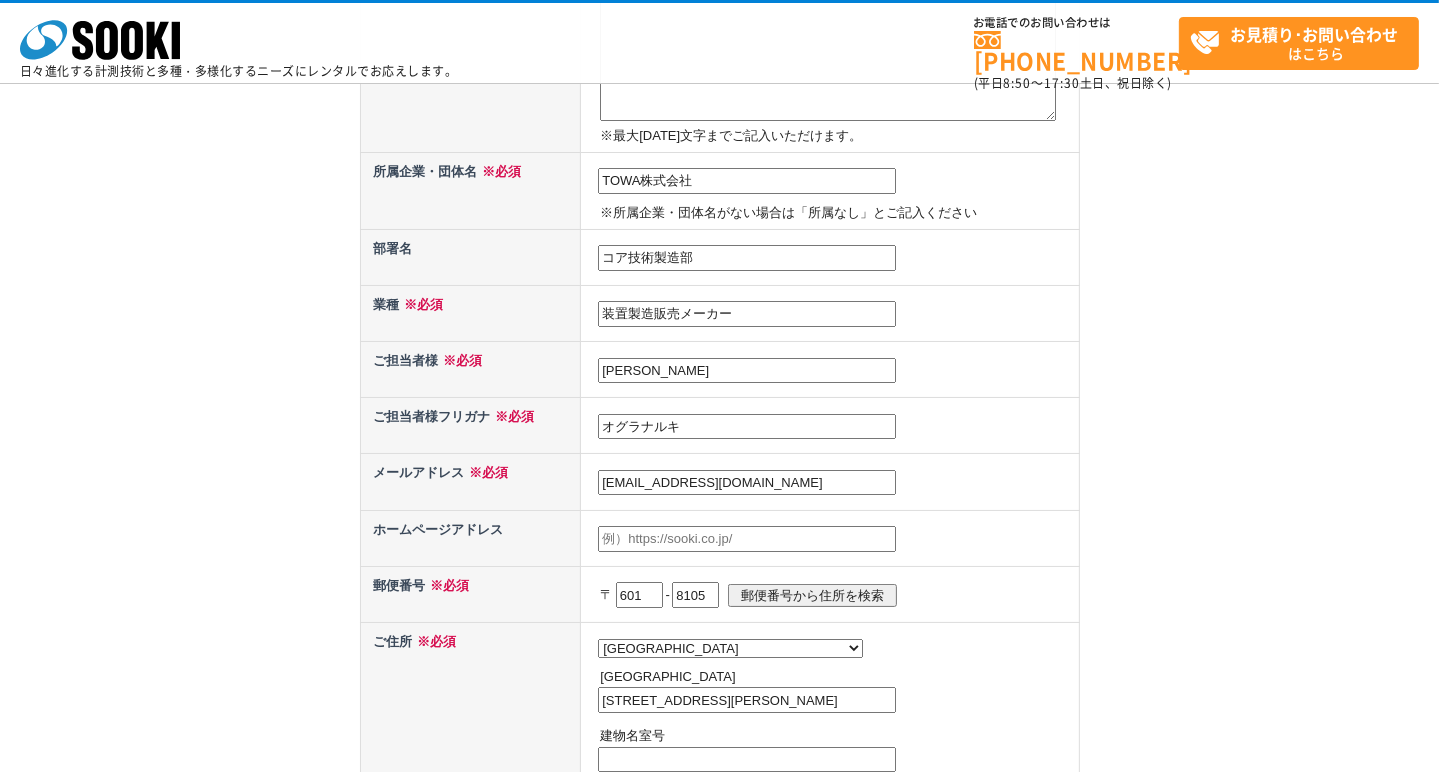 scroll, scrollTop: 466, scrollLeft: 0, axis: vertical 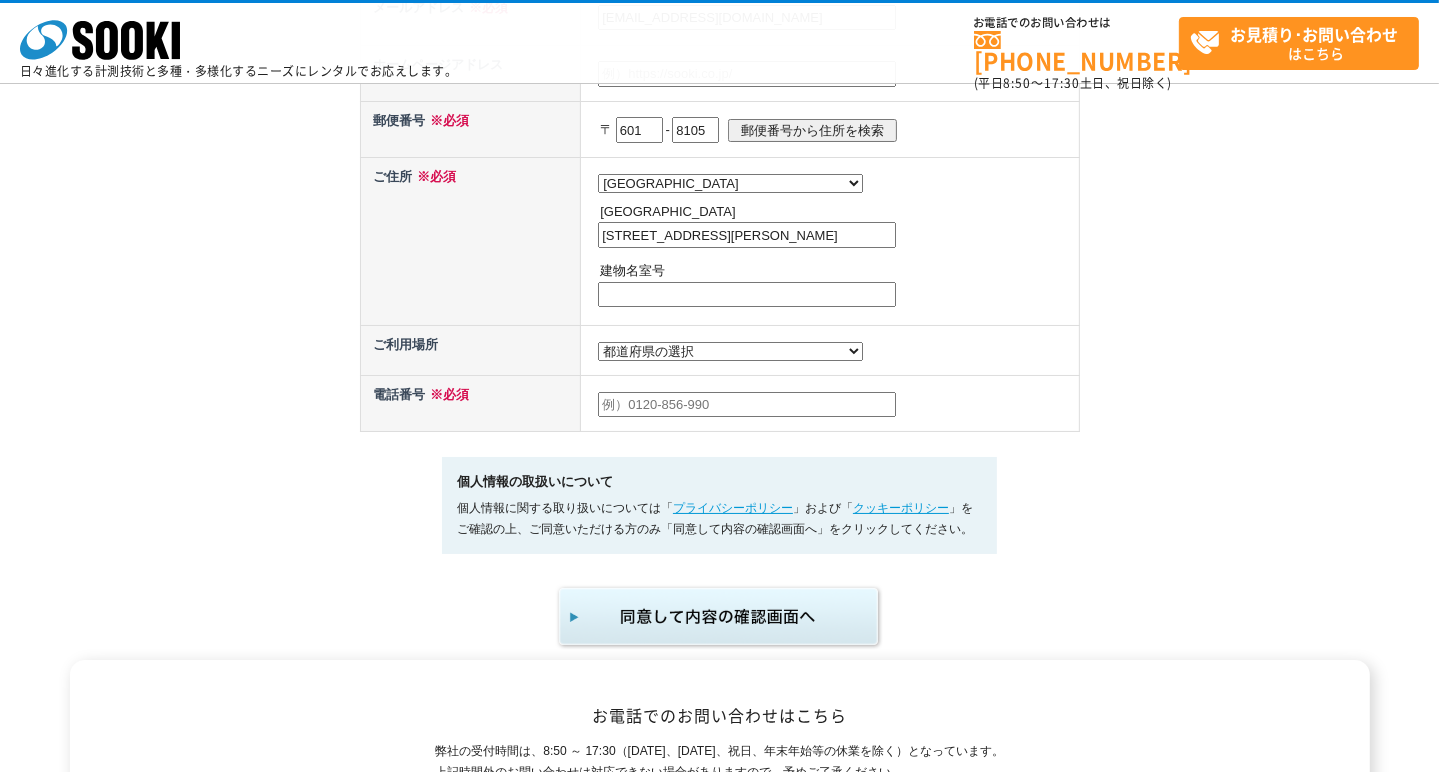 type 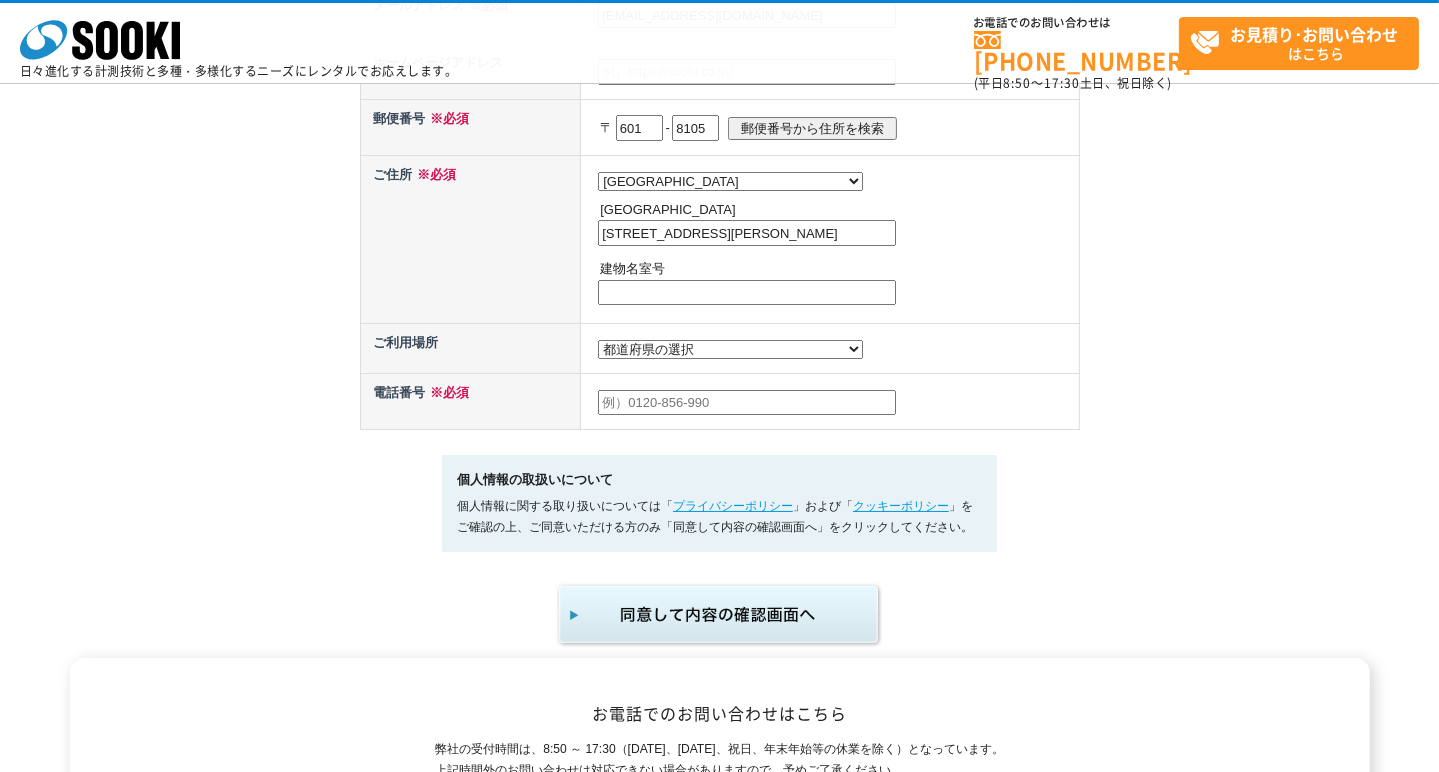 click on "都道府県の選択
利用場所未定 北海道 青森県 岩手県 宮城県 秋田県 山形県 福島県 茨城県 栃木県 群馬県 埼玉県 千葉県 東京都 神奈川県 新潟県 富山県 石川県 福井県 山梨県 長野県 岐阜県 静岡県 愛知県 三重県 滋賀県 京都府 大阪府 兵庫県 奈良県 和歌山県 鳥取県 島根県 岡山県 広島県 山口県 徳島県 香川県 愛媛県 高知県 福岡県 佐賀県 長崎県 熊本県 大分県 宮崎県 鹿児島県 沖縄県 /* 20250204 MOD ↑ */
/* 20241122 MOD ↑ */" at bounding box center (730, 349) 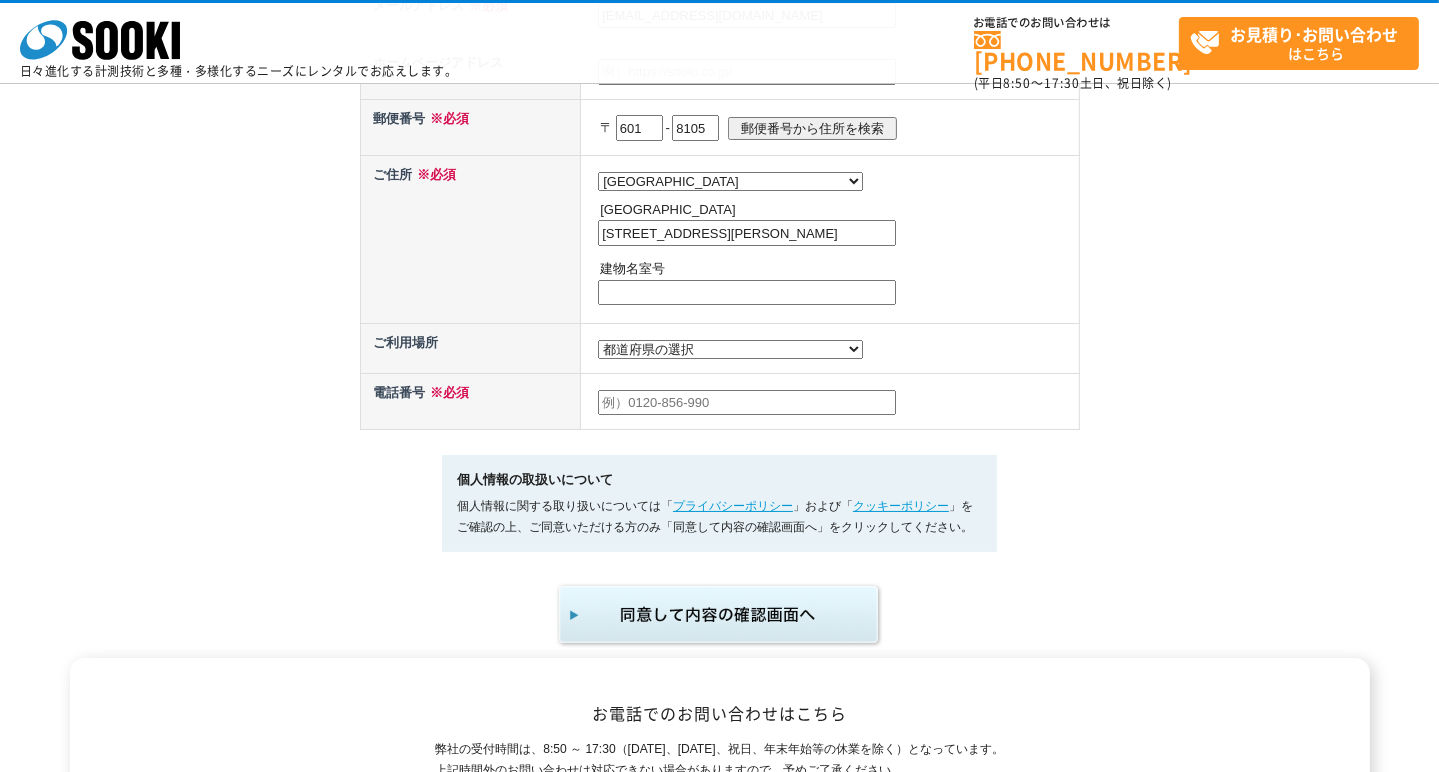 select on "26" 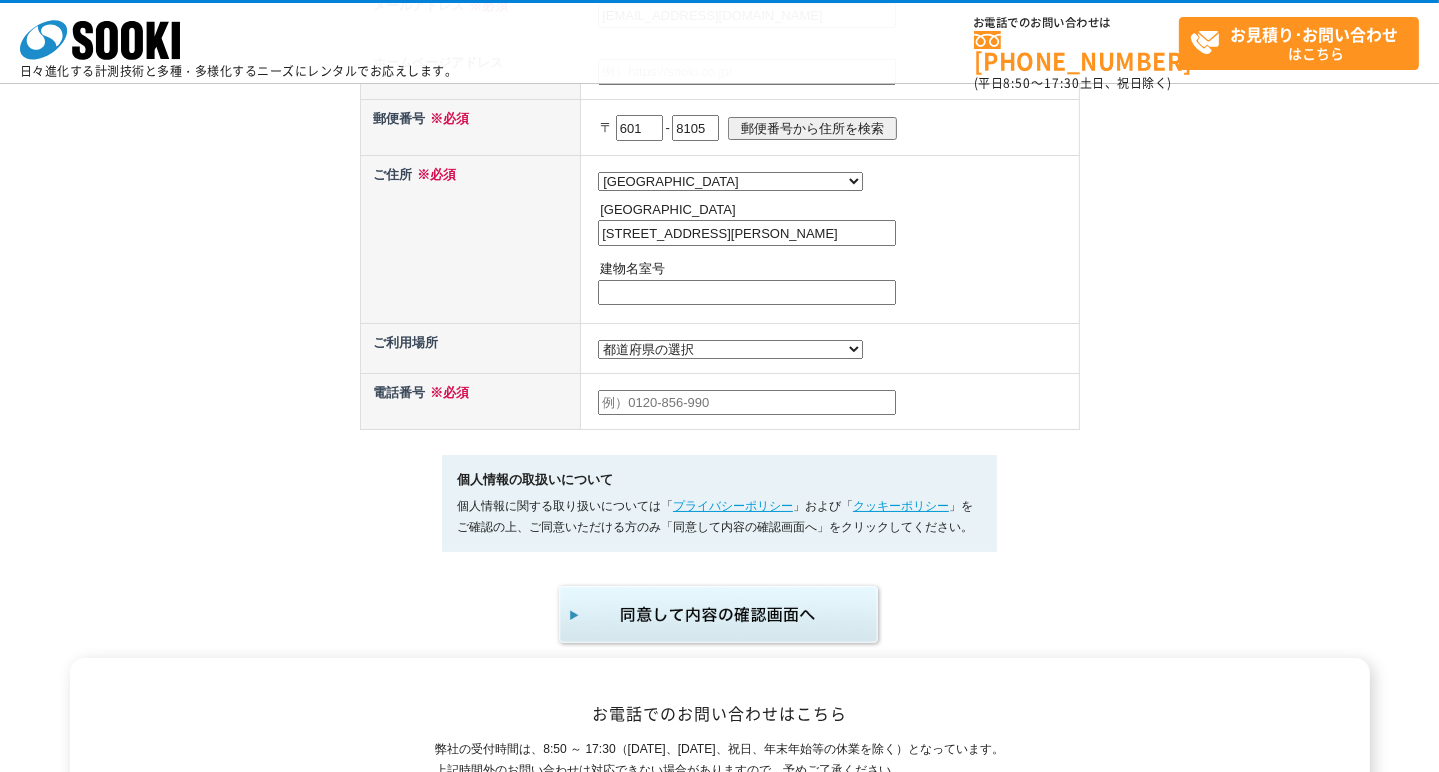 click on "都道府県の選択
利用場所未定 北海道 青森県 岩手県 宮城県 秋田県 山形県 福島県 茨城県 栃木県 群馬県 埼玉県 千葉県 東京都 神奈川県 新潟県 富山県 石川県 福井県 山梨県 長野県 岐阜県 静岡県 愛知県 三重県 滋賀県 京都府 大阪府 兵庫県 奈良県 和歌山県 鳥取県 島根県 岡山県 広島県 山口県 徳島県 香川県 愛媛県 高知県 福岡県 佐賀県 長崎県 熊本県 大分県 宮崎県 鹿児島県 沖縄県 /* 20250204 MOD ↑ */
/* 20241122 MOD ↑ */" at bounding box center (730, 349) 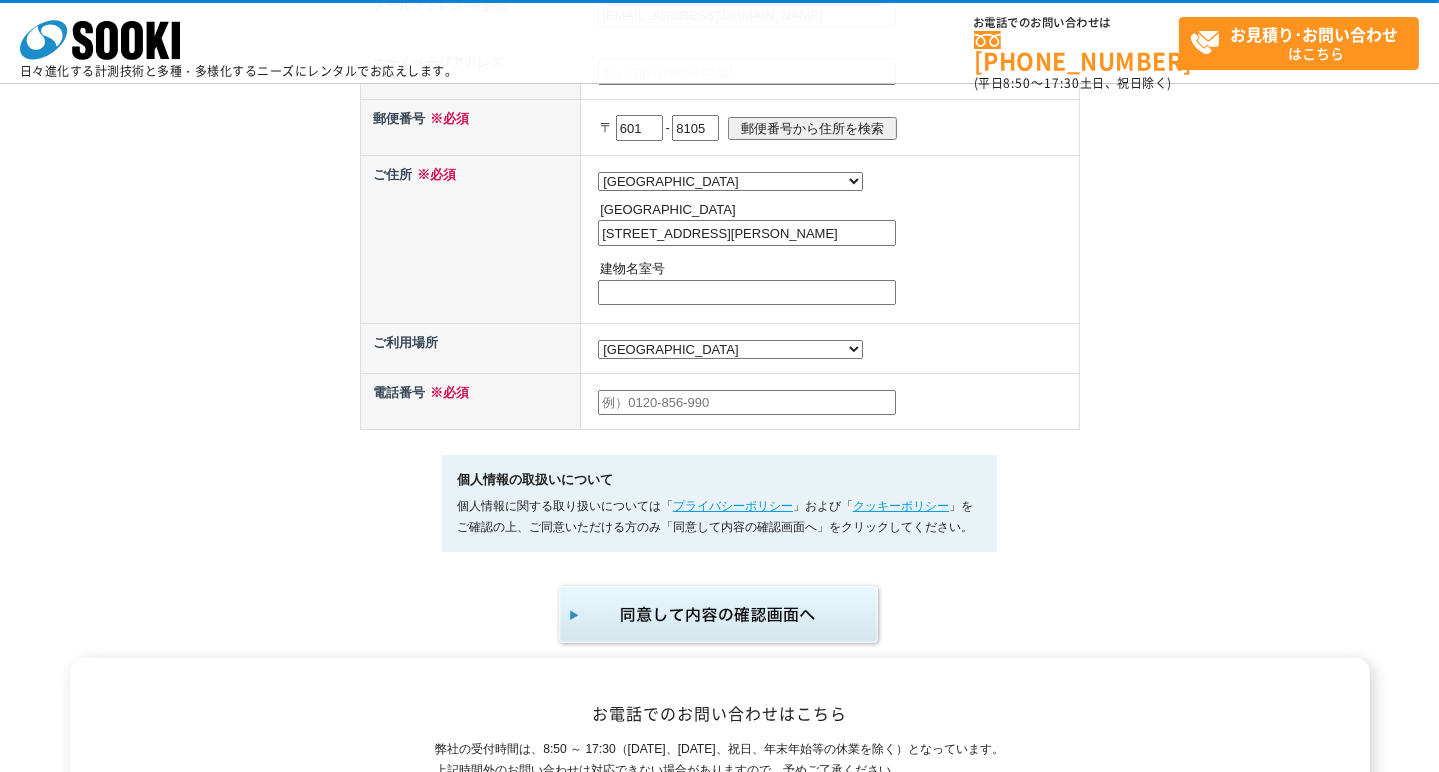 click at bounding box center [747, 403] 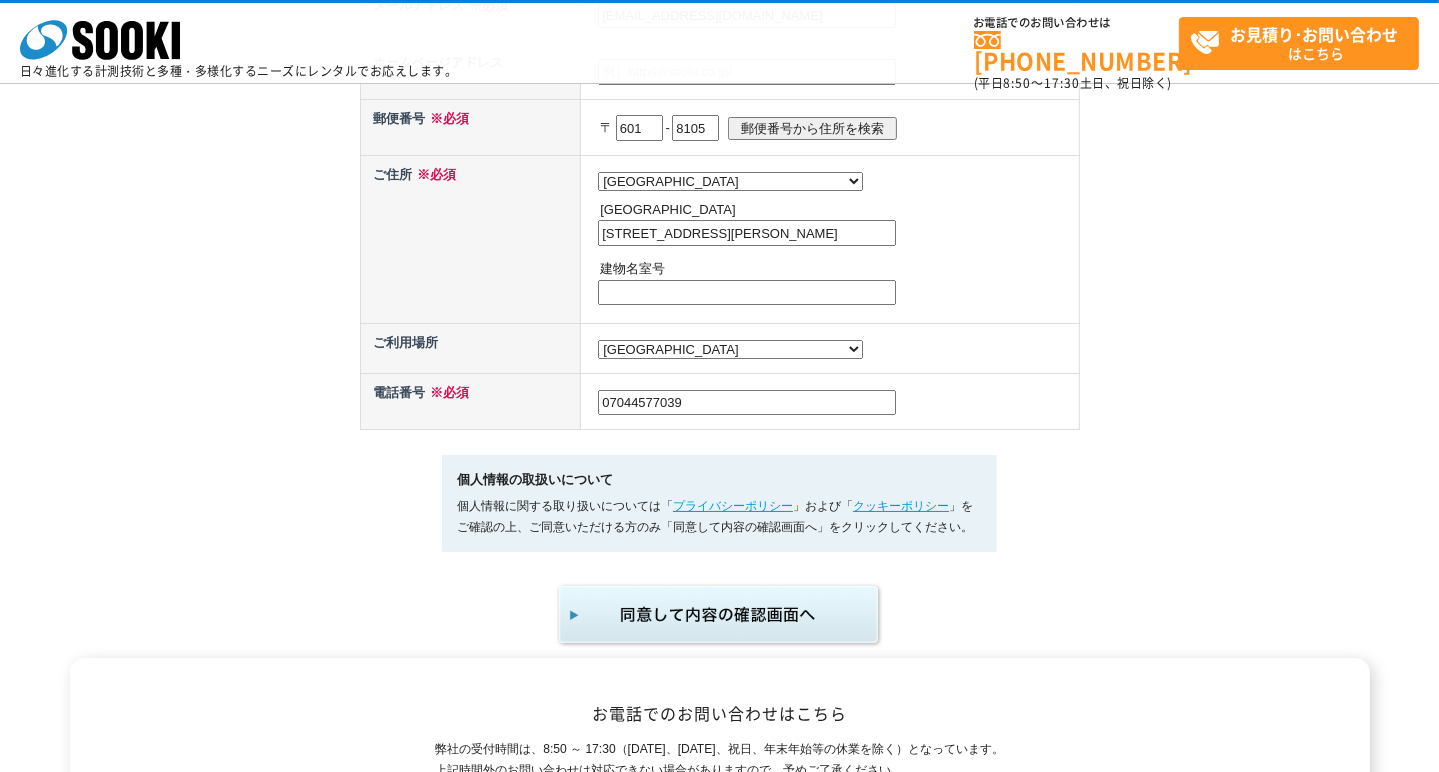 click on "07044577039" at bounding box center (747, 403) 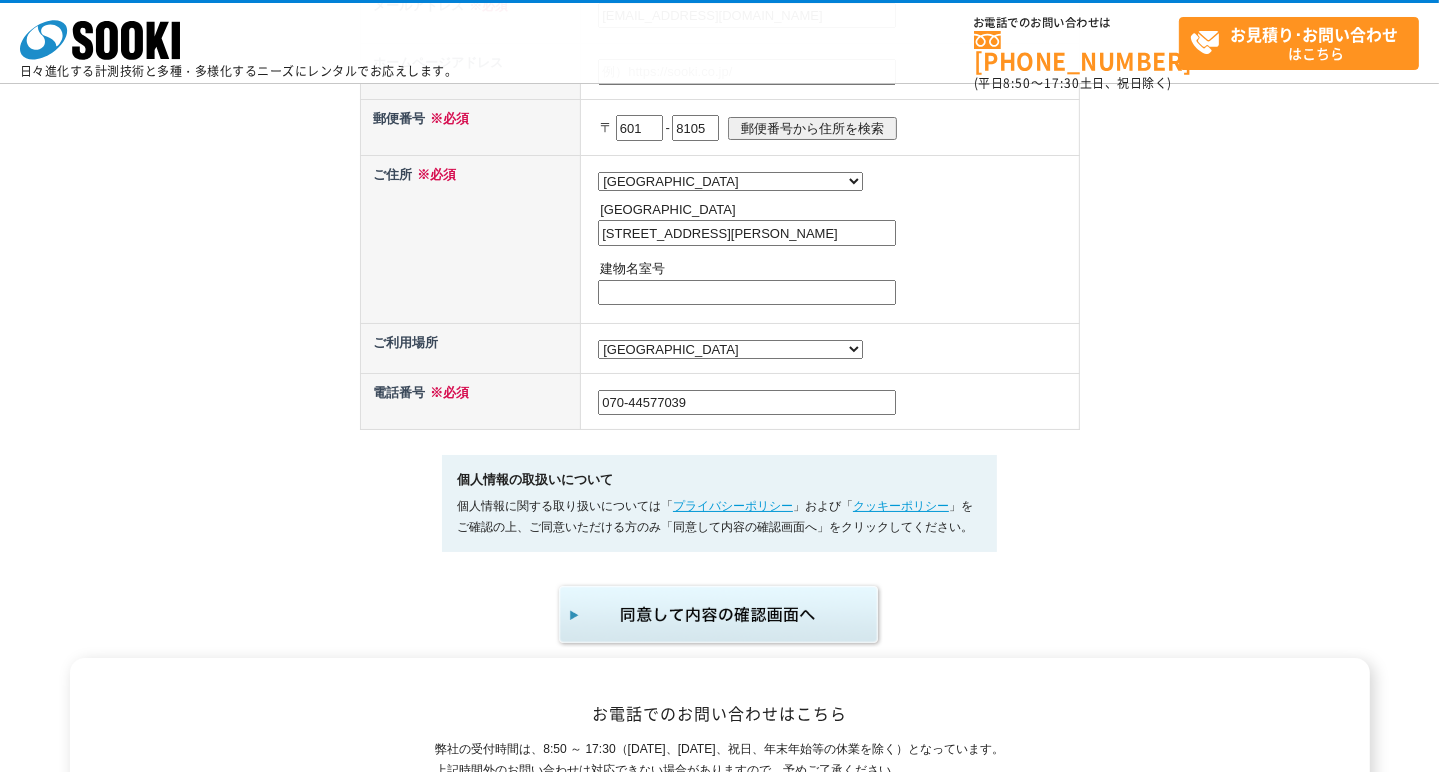 click on "070-44577039" at bounding box center (747, 403) 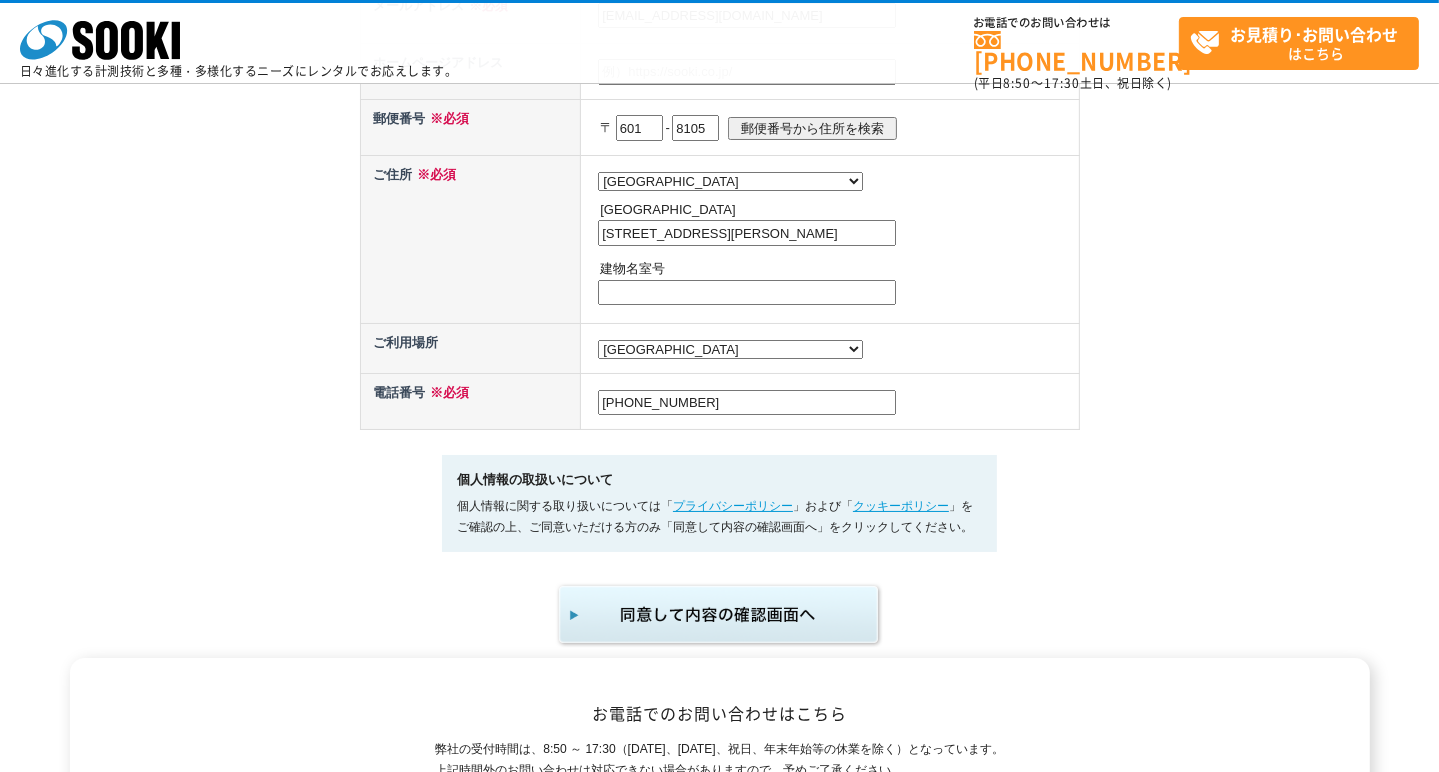 type on "070-4457-7039" 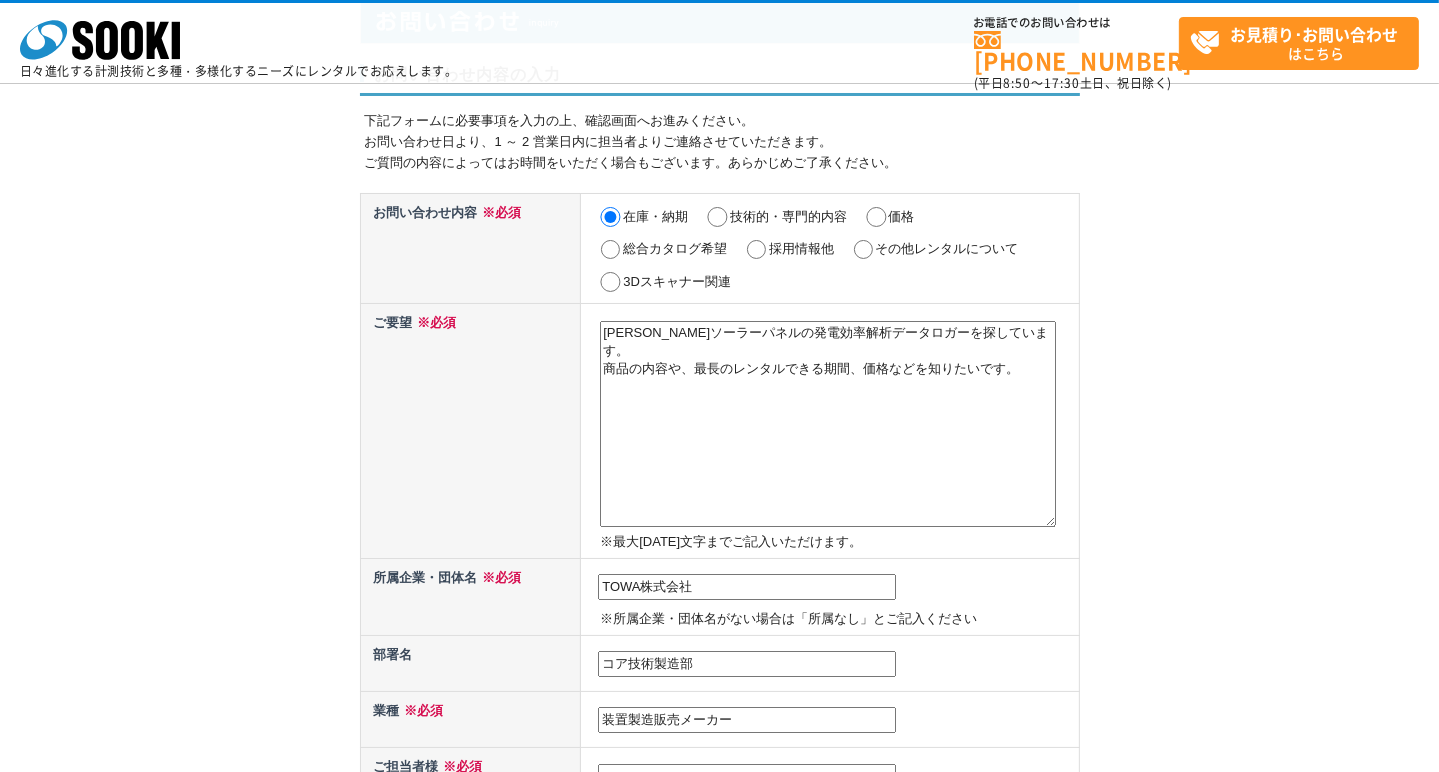 scroll, scrollTop: 0, scrollLeft: 0, axis: both 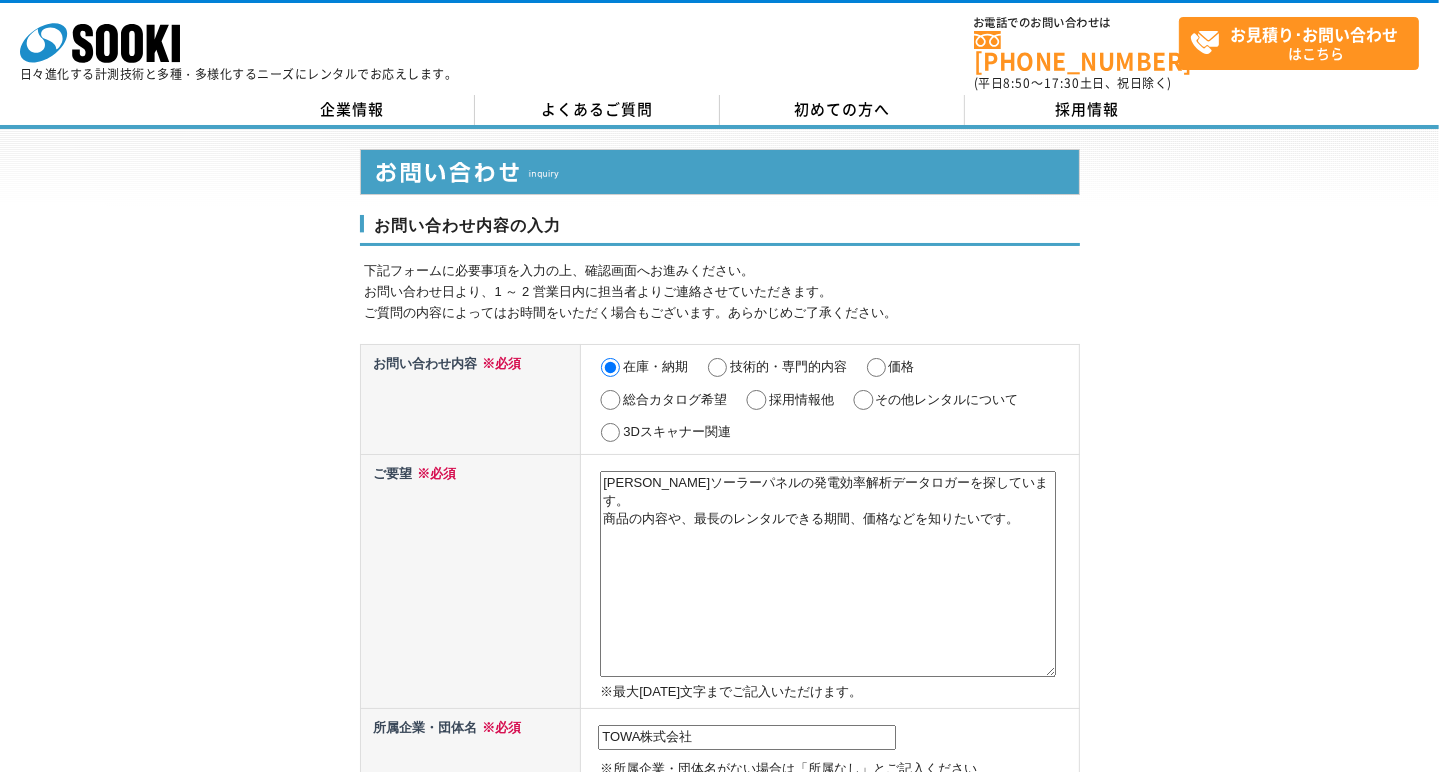 drag, startPoint x: 1023, startPoint y: 493, endPoint x: 1054, endPoint y: 500, distance: 31.780497 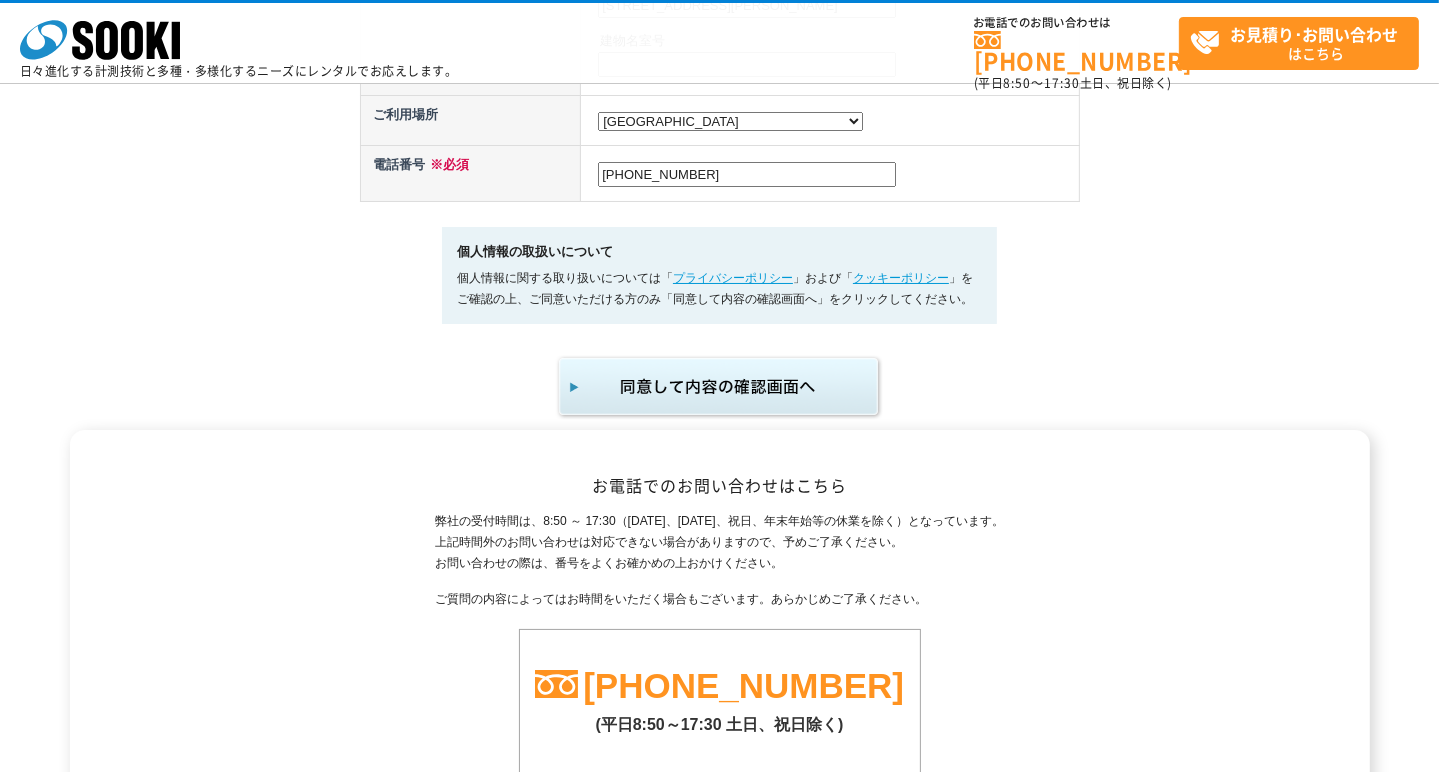 scroll, scrollTop: 1160, scrollLeft: 0, axis: vertical 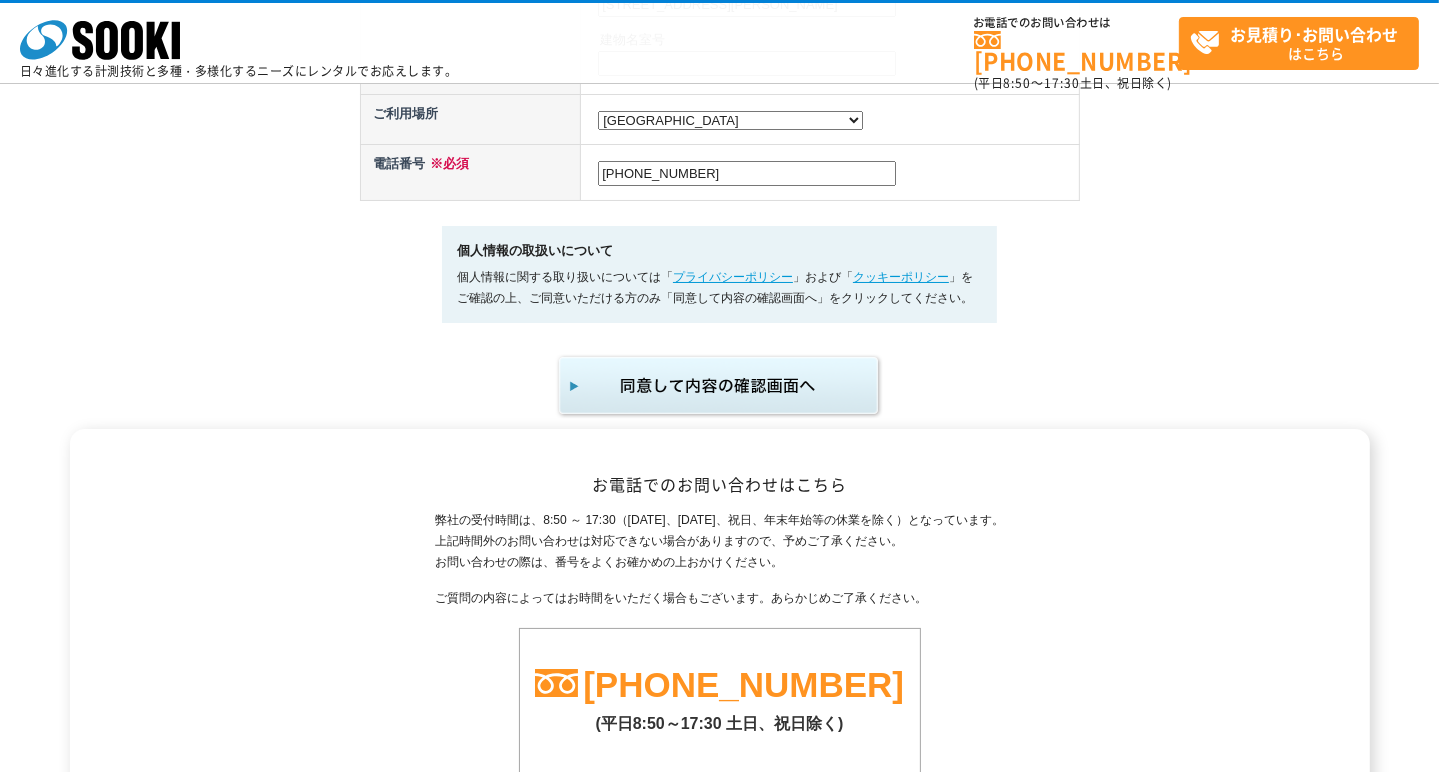 type on "太陽光ソーラーパネルの発電効率解析データロガーを探しています。
商品の内容や、最長のレンタルできる期間、価格などを知りたいです。
よろしくお願いいたします。" 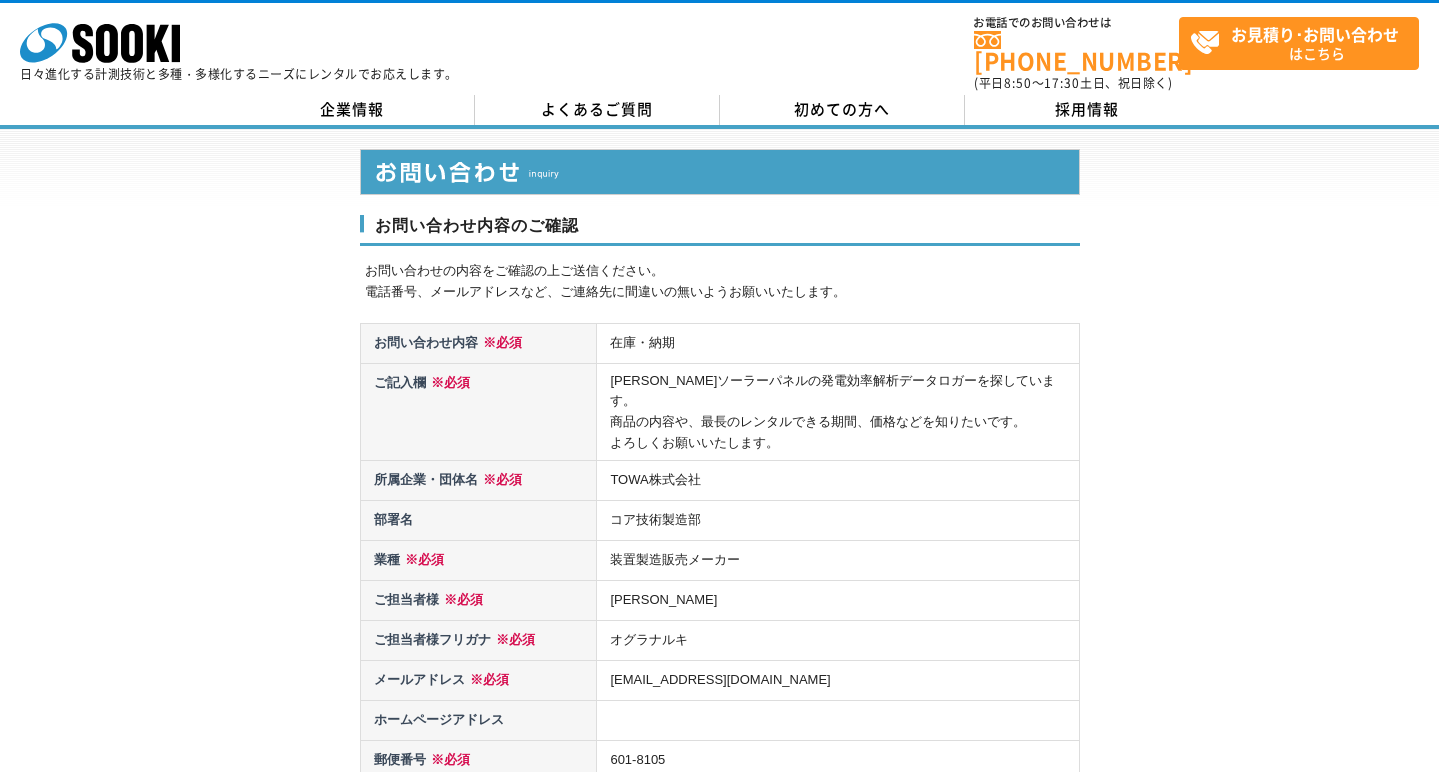 scroll, scrollTop: 0, scrollLeft: 0, axis: both 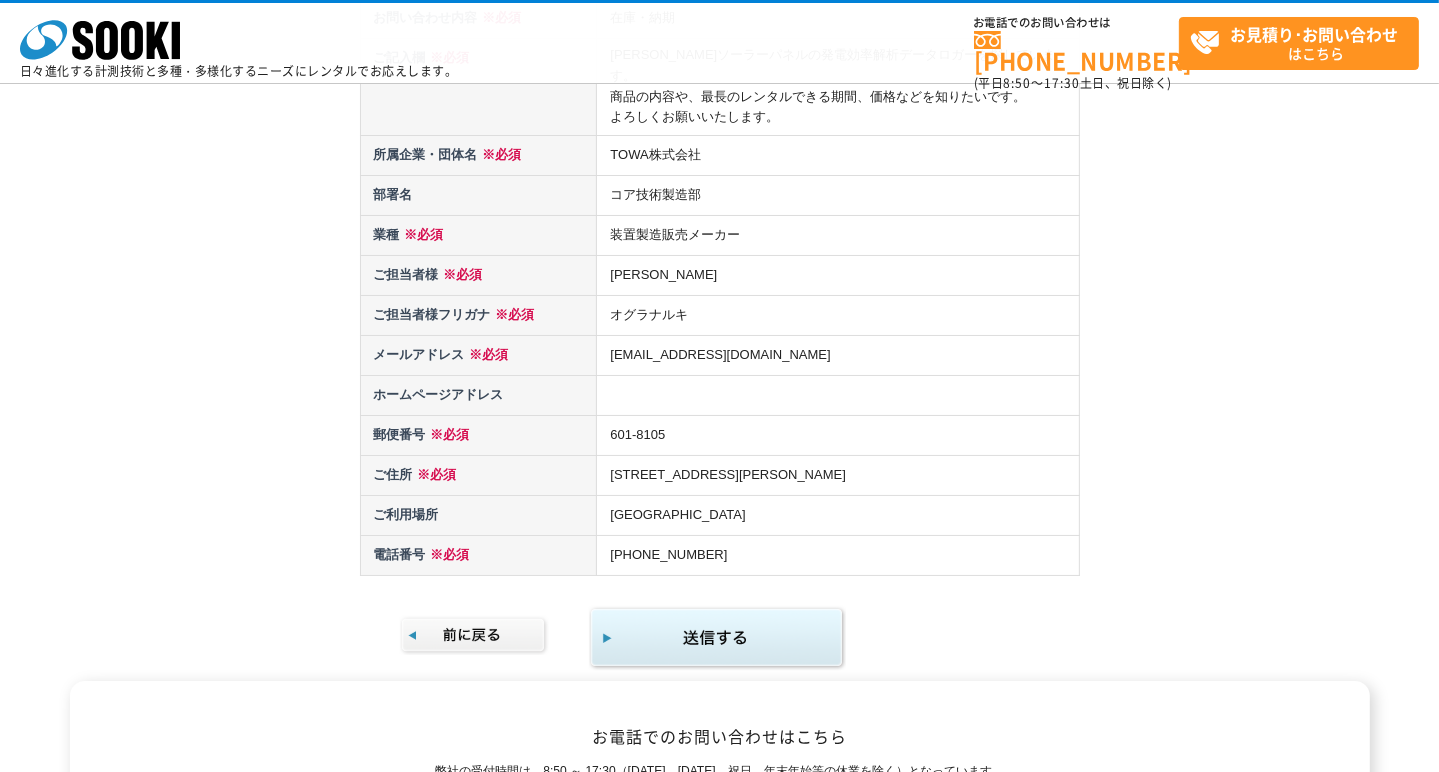 click at bounding box center [717, 638] 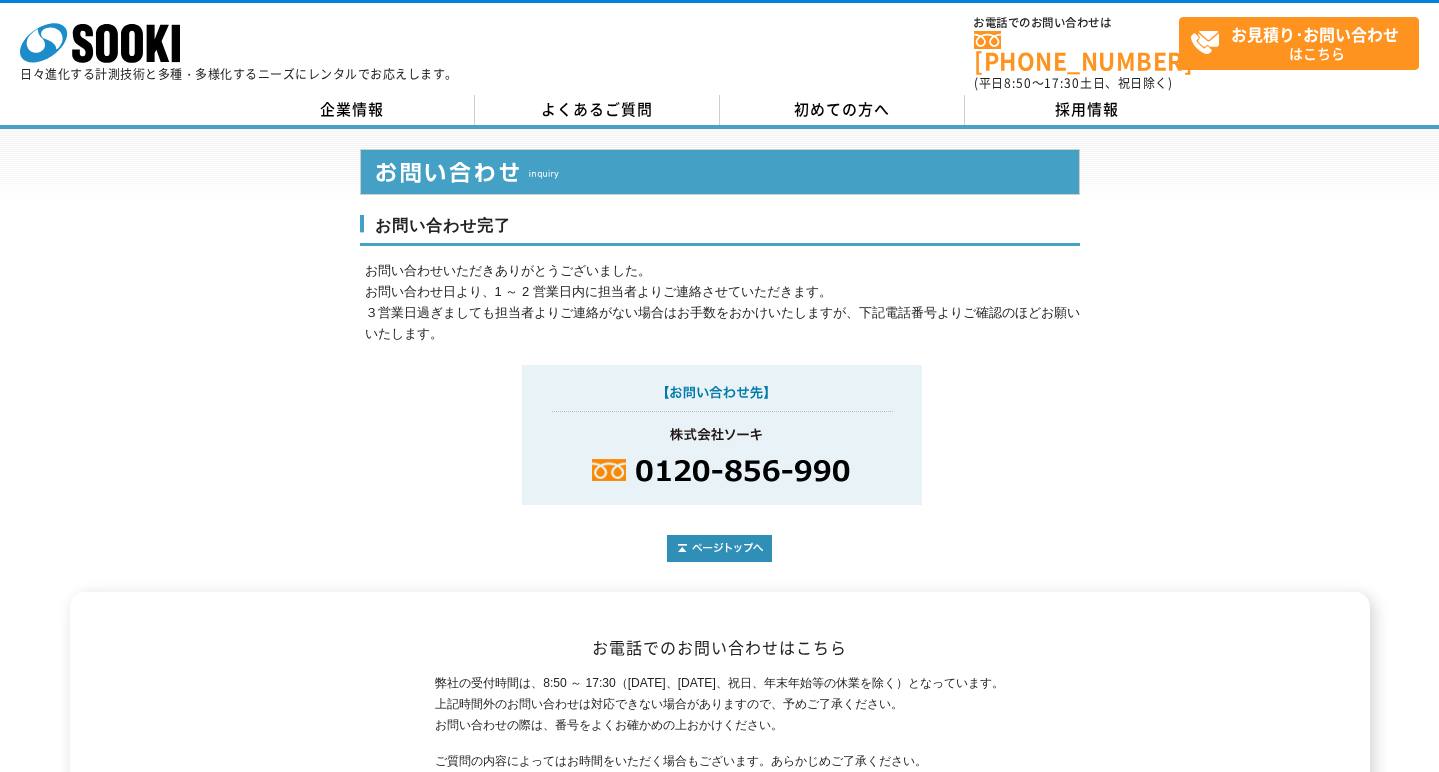 scroll, scrollTop: 0, scrollLeft: 0, axis: both 